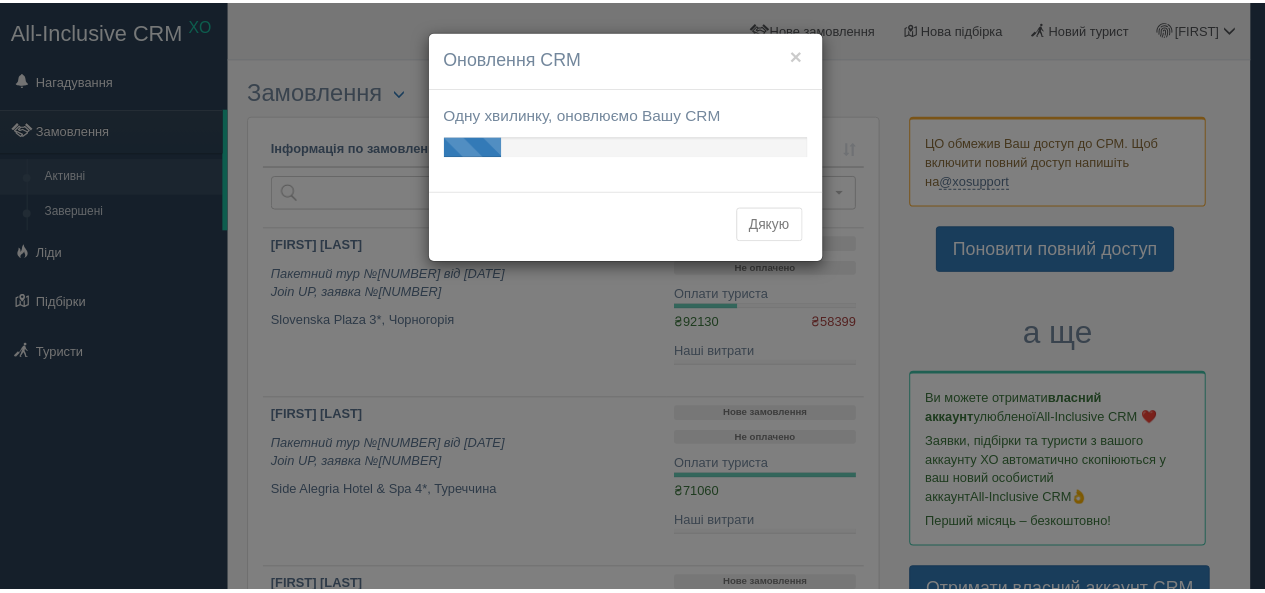 scroll, scrollTop: 0, scrollLeft: 0, axis: both 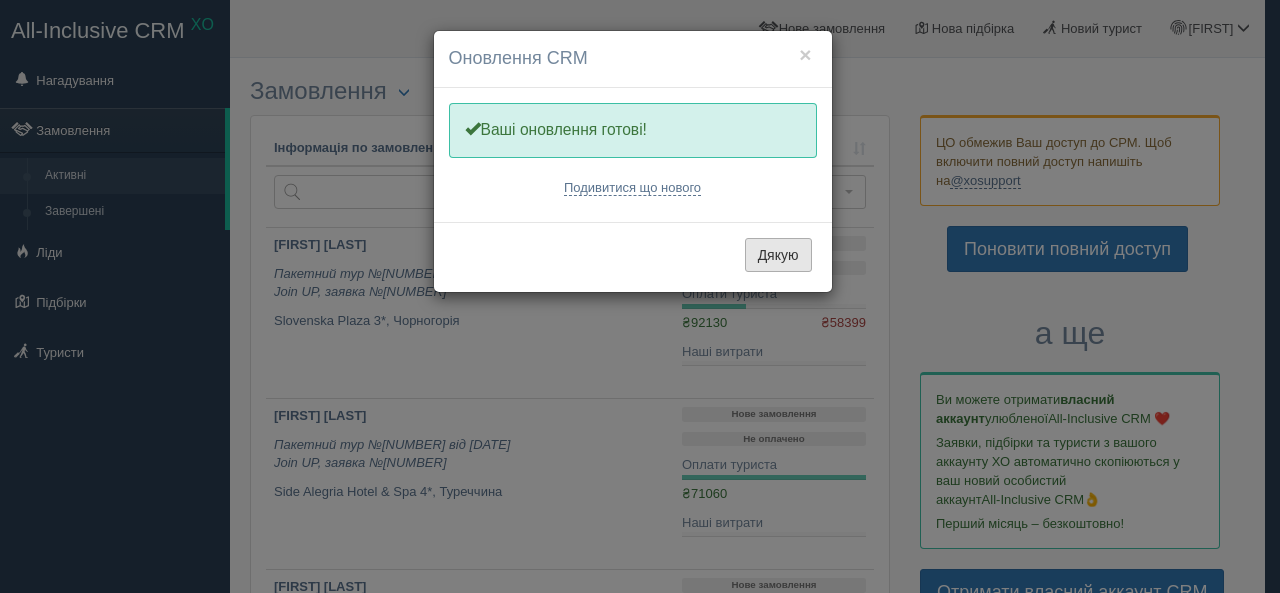 click on "Дякую" at bounding box center [778, 255] 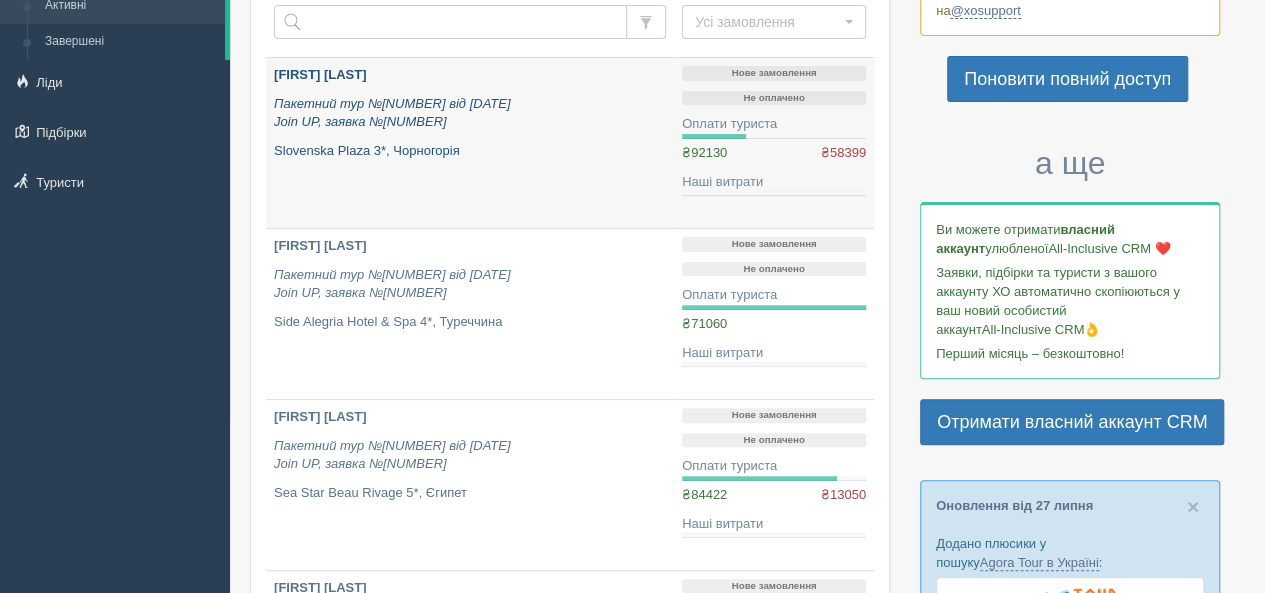 scroll, scrollTop: 200, scrollLeft: 0, axis: vertical 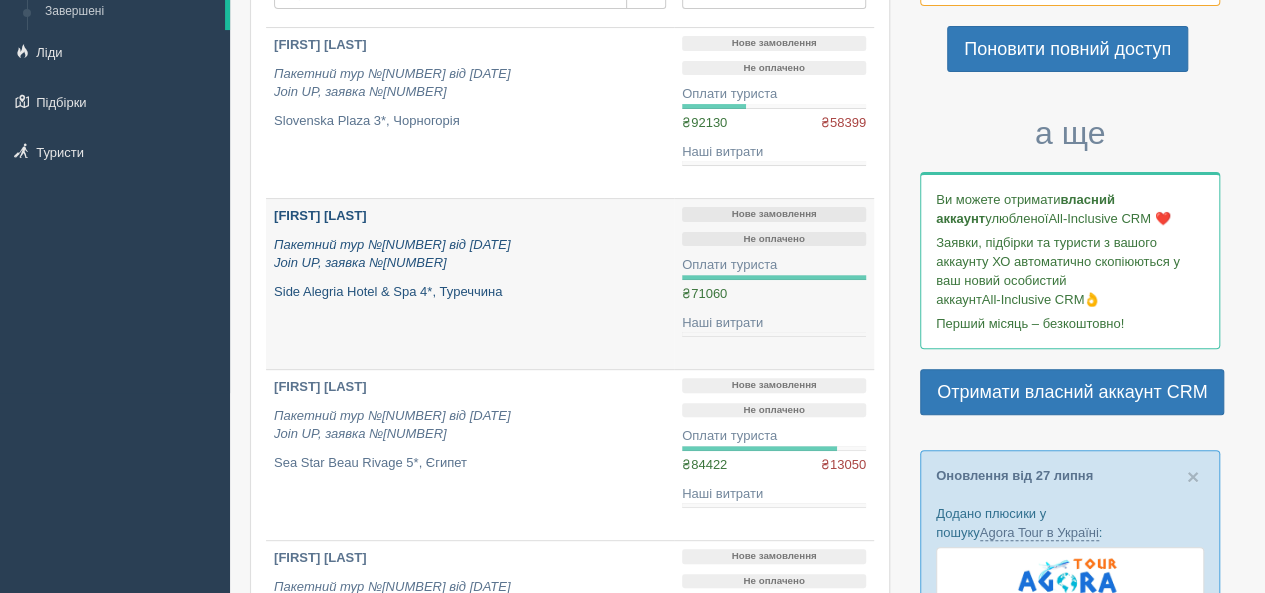 click on "KUKHARYK VIKTORIIA
Пакетний тур №86939 від 08.07.2025
Join UP, заявка №3741286
Side Alegria Hotel & Spa 4*, Туреччина" at bounding box center (470, 254) 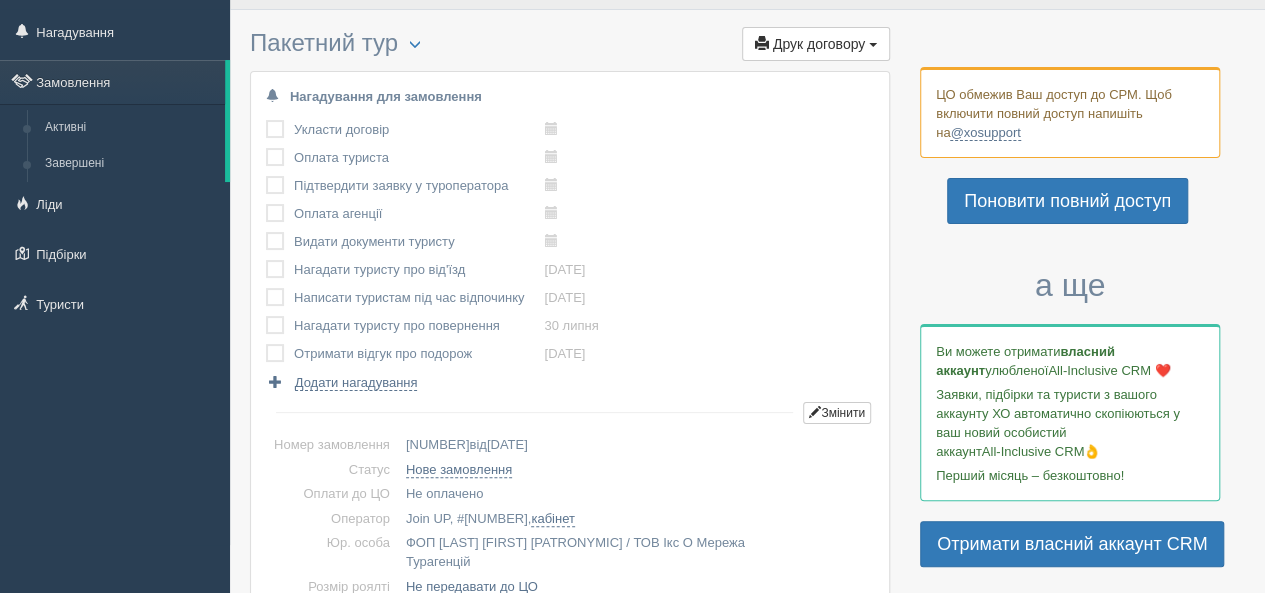 scroll, scrollTop: 0, scrollLeft: 0, axis: both 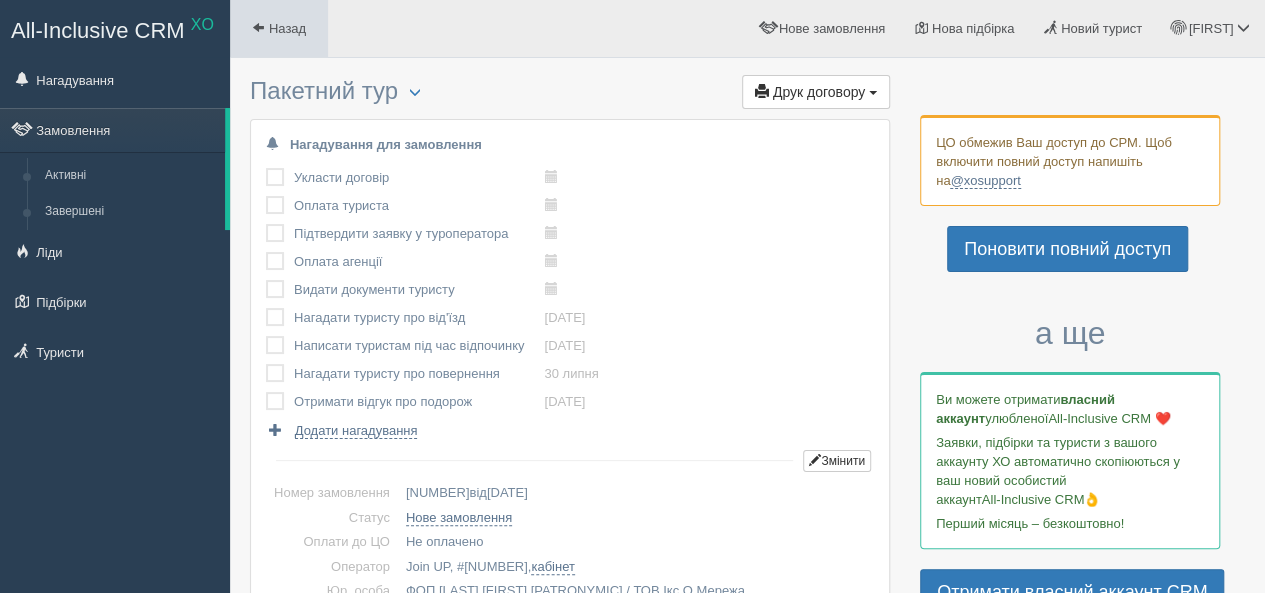 click at bounding box center [258, 27] 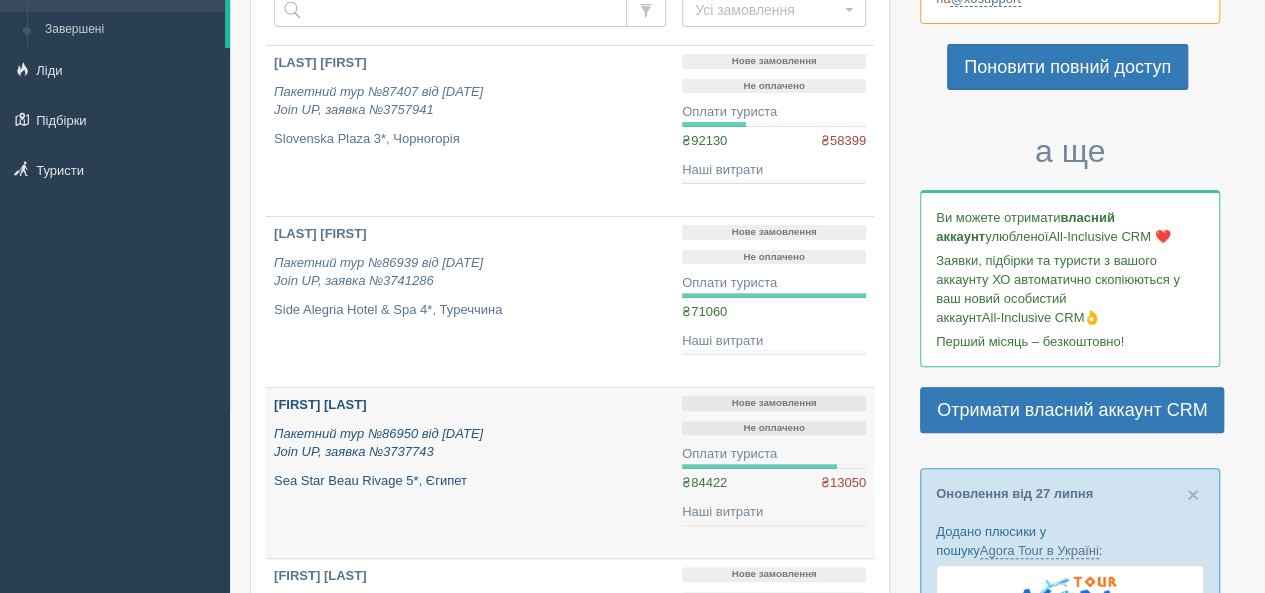 scroll, scrollTop: 200, scrollLeft: 0, axis: vertical 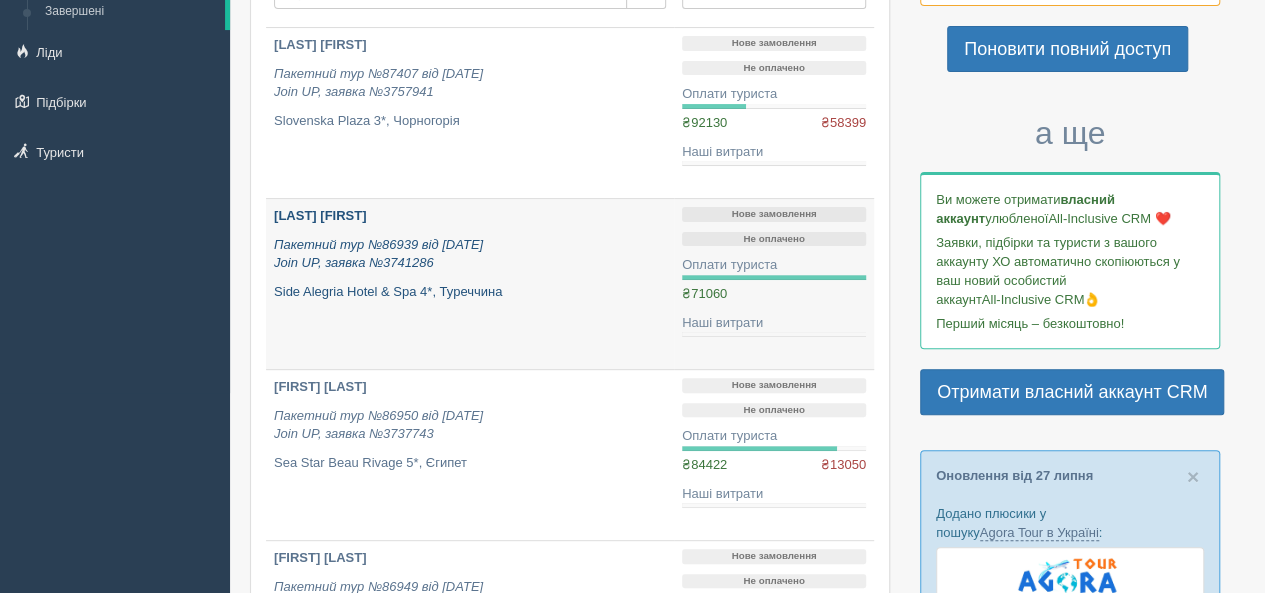 drag, startPoint x: 565, startPoint y: 219, endPoint x: 486, endPoint y: 337, distance: 142.00352 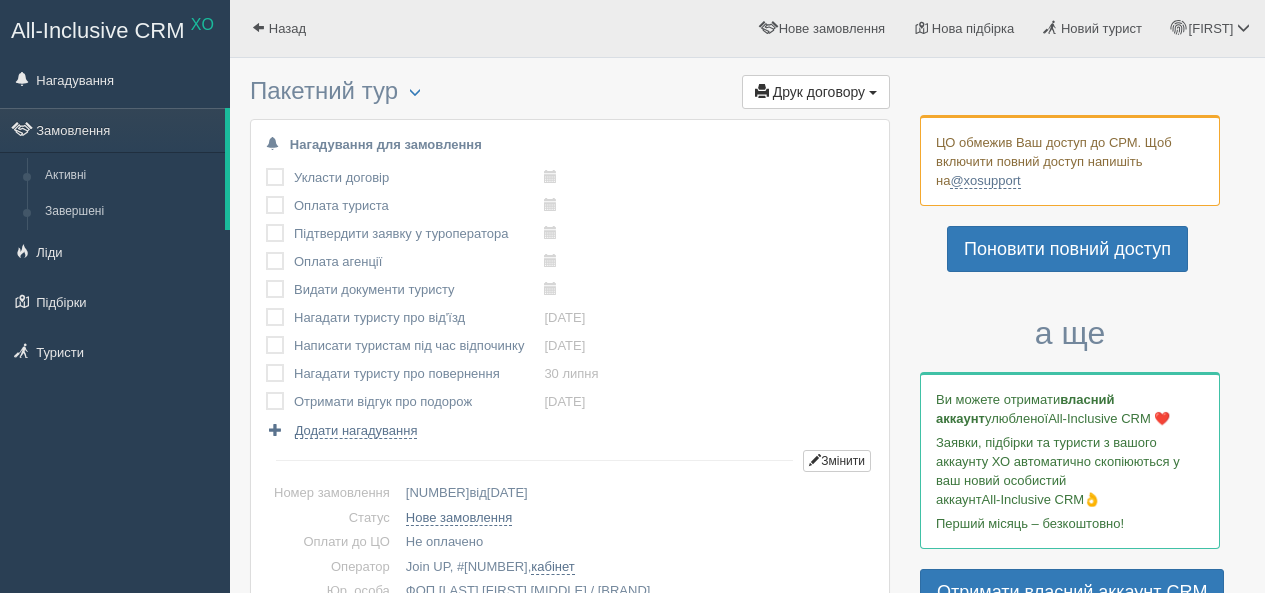 scroll, scrollTop: 0, scrollLeft: 0, axis: both 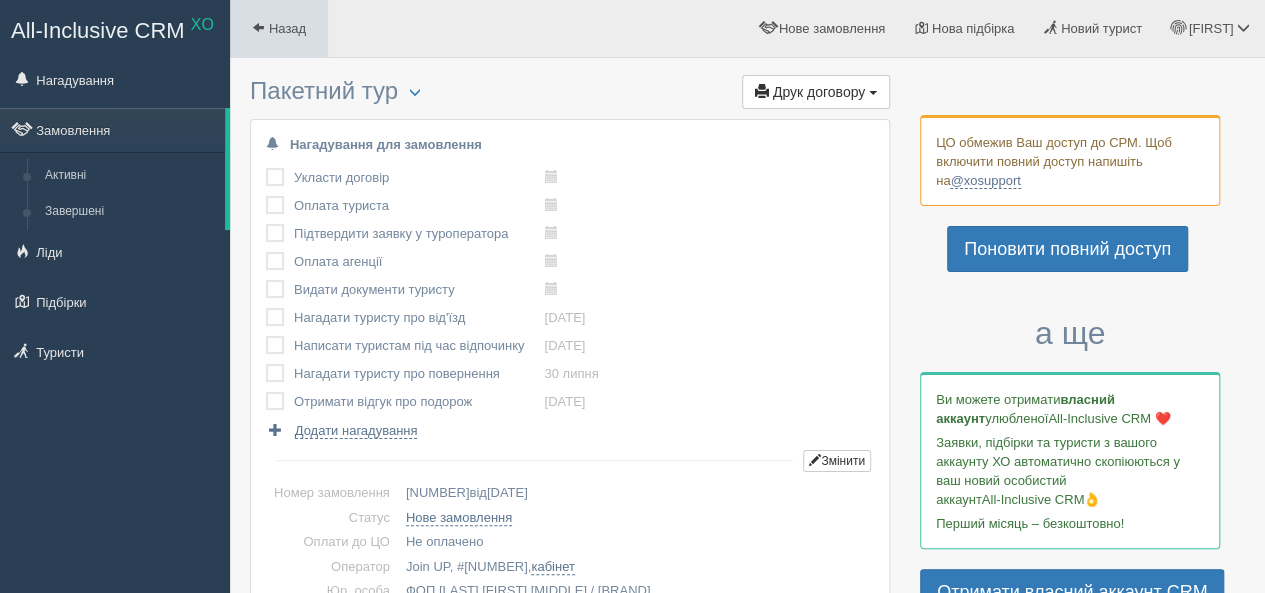 click on "Назад" at bounding box center [279, 28] 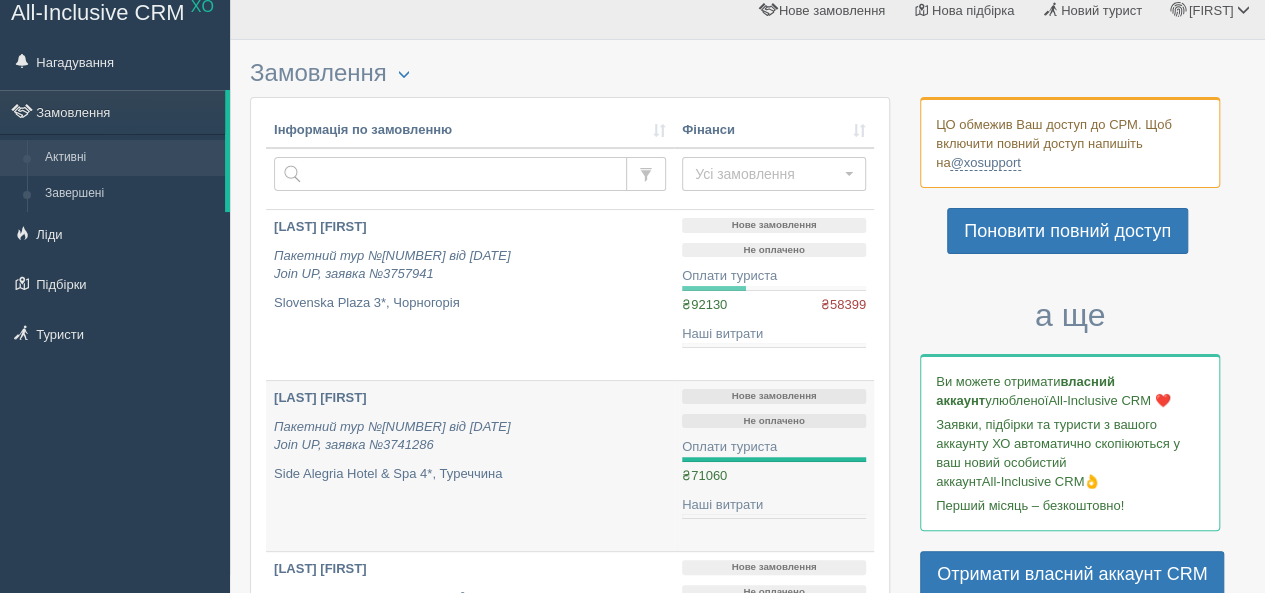 scroll, scrollTop: 0, scrollLeft: 0, axis: both 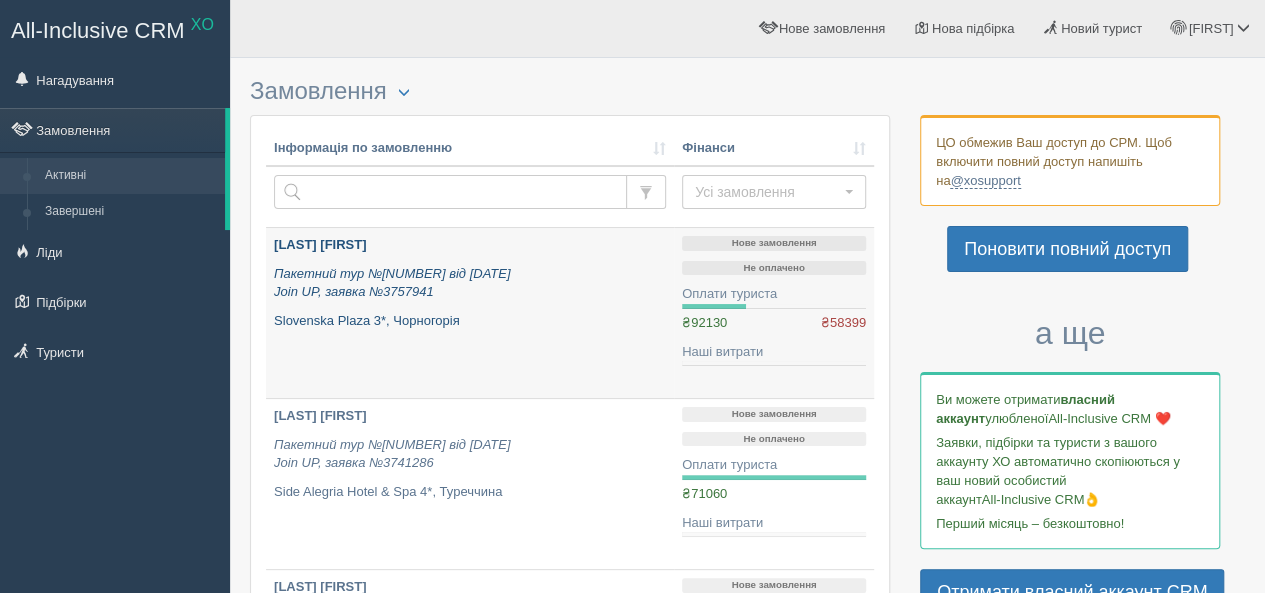 click on "[LAST] [FIRST]" at bounding box center (470, 245) 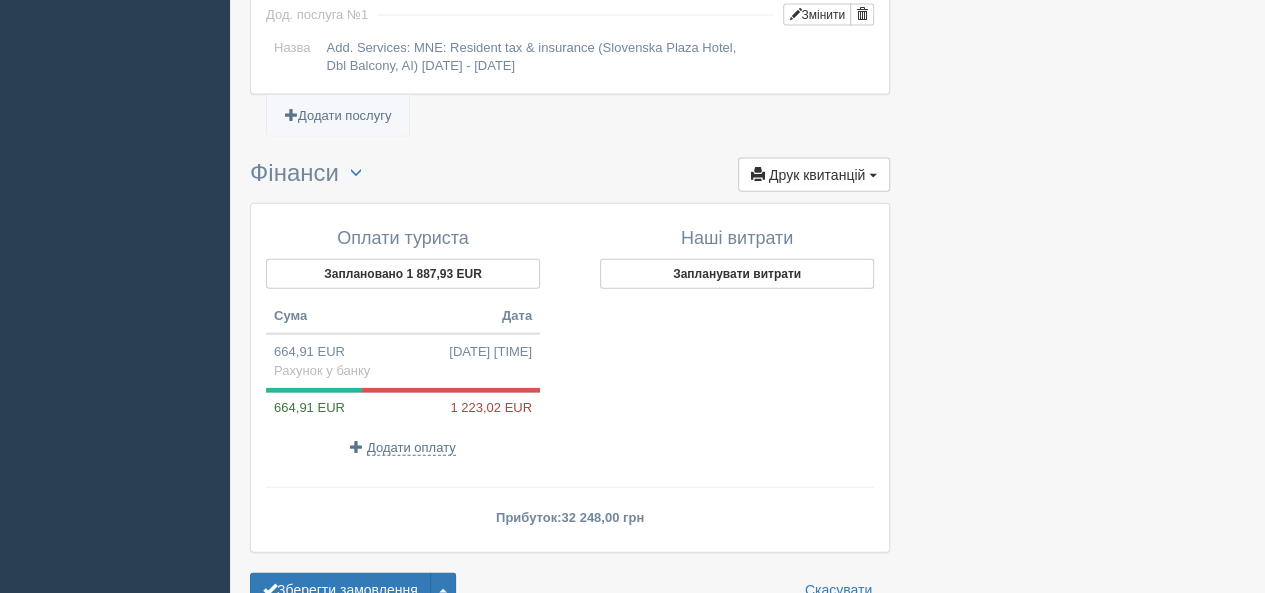 scroll, scrollTop: 2200, scrollLeft: 0, axis: vertical 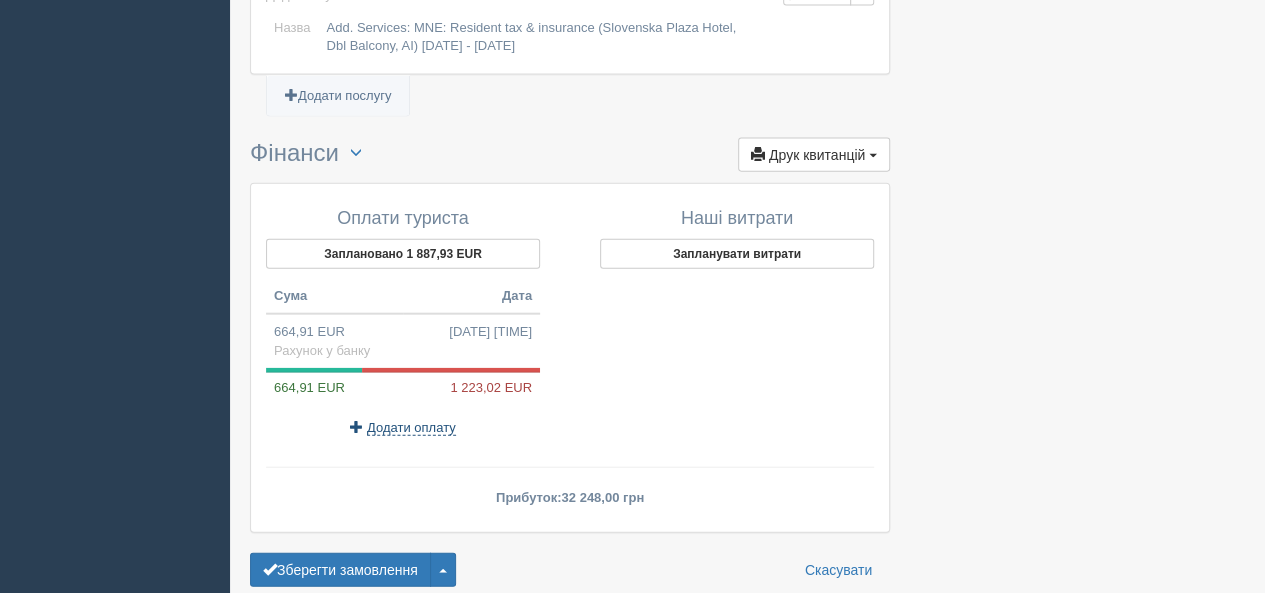 click on "Додати оплату" at bounding box center (411, 428) 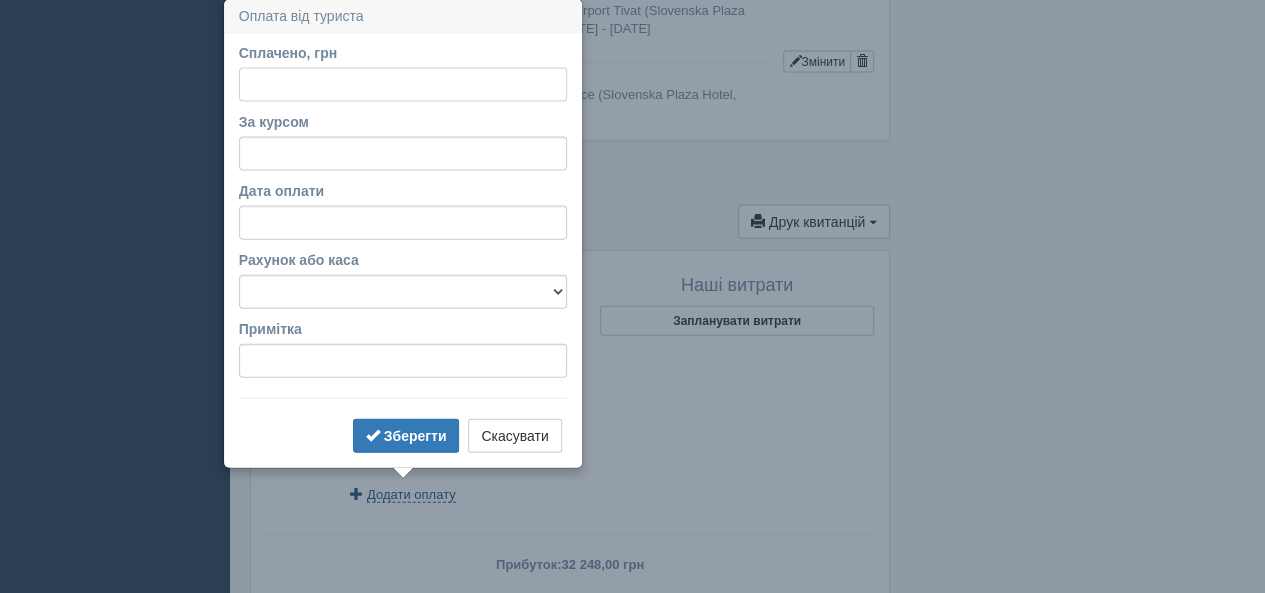 scroll, scrollTop: 2132, scrollLeft: 0, axis: vertical 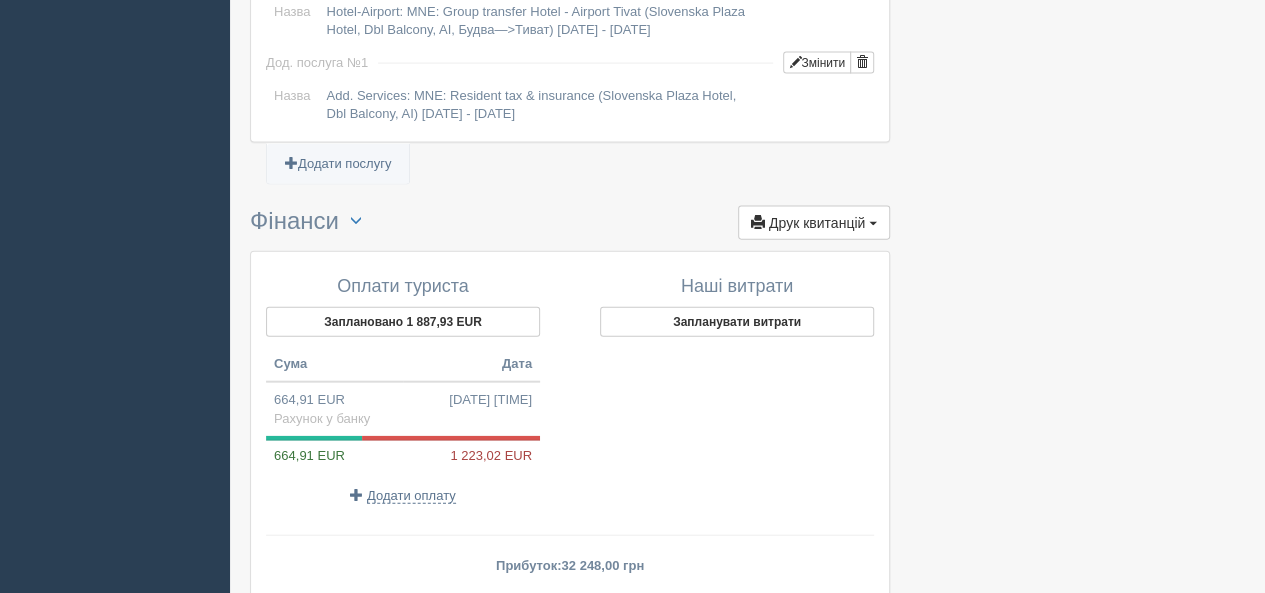 click at bounding box center (747, -700) 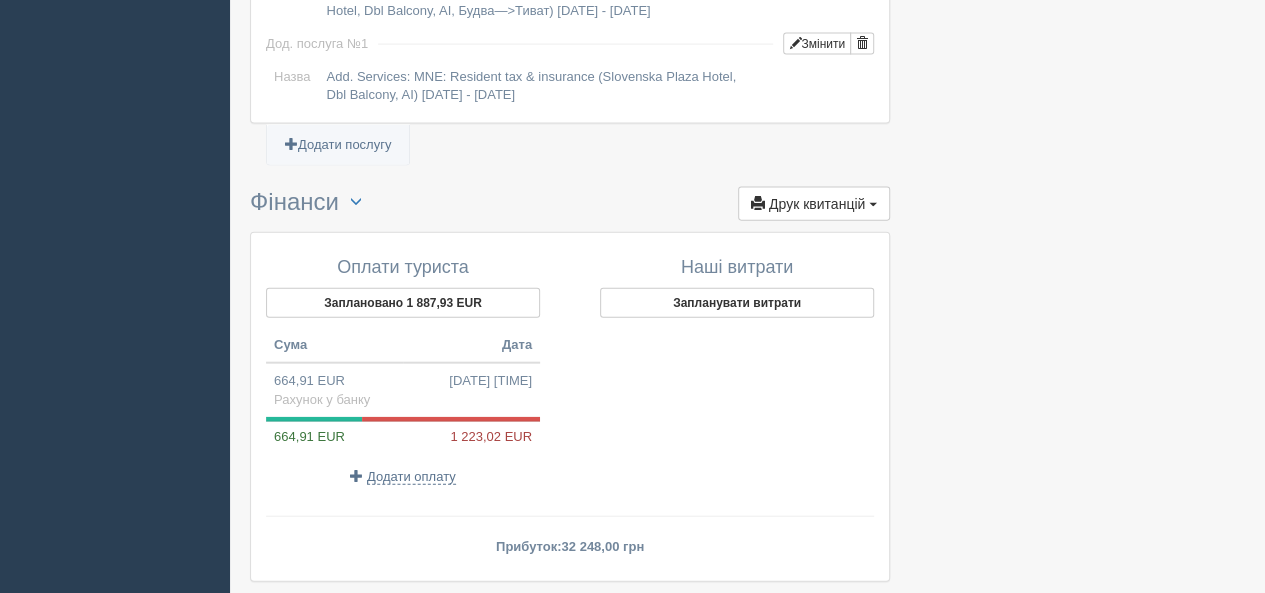 scroll, scrollTop: 2282, scrollLeft: 0, axis: vertical 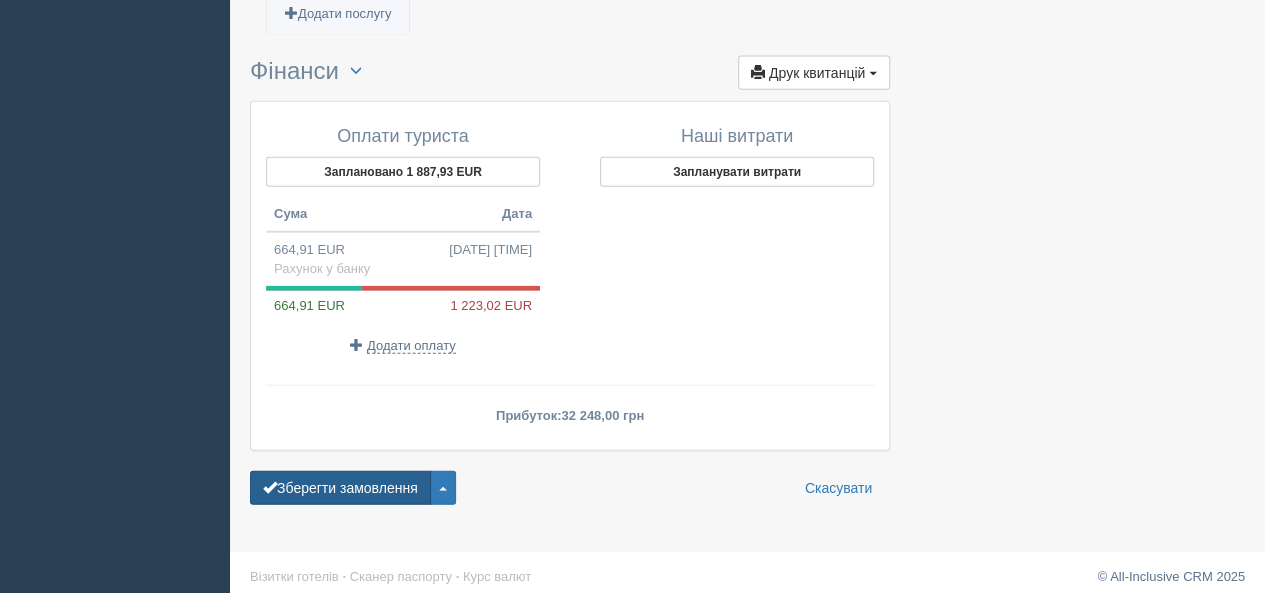 click on "Зберегти замовлення" at bounding box center [340, 488] 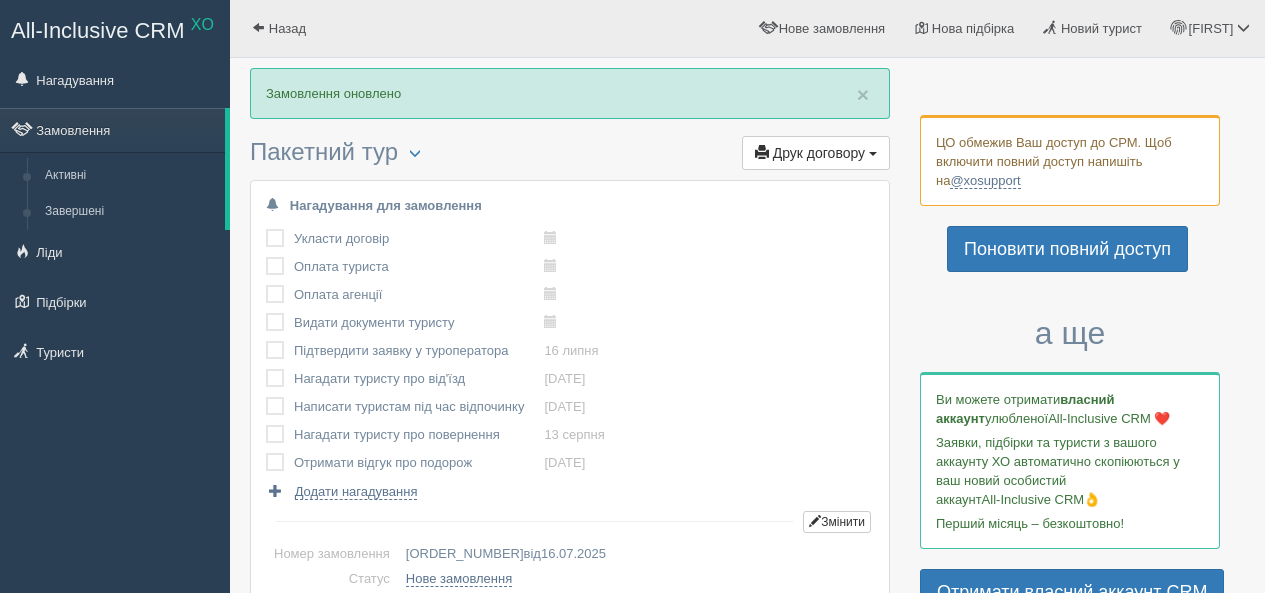scroll, scrollTop: 0, scrollLeft: 0, axis: both 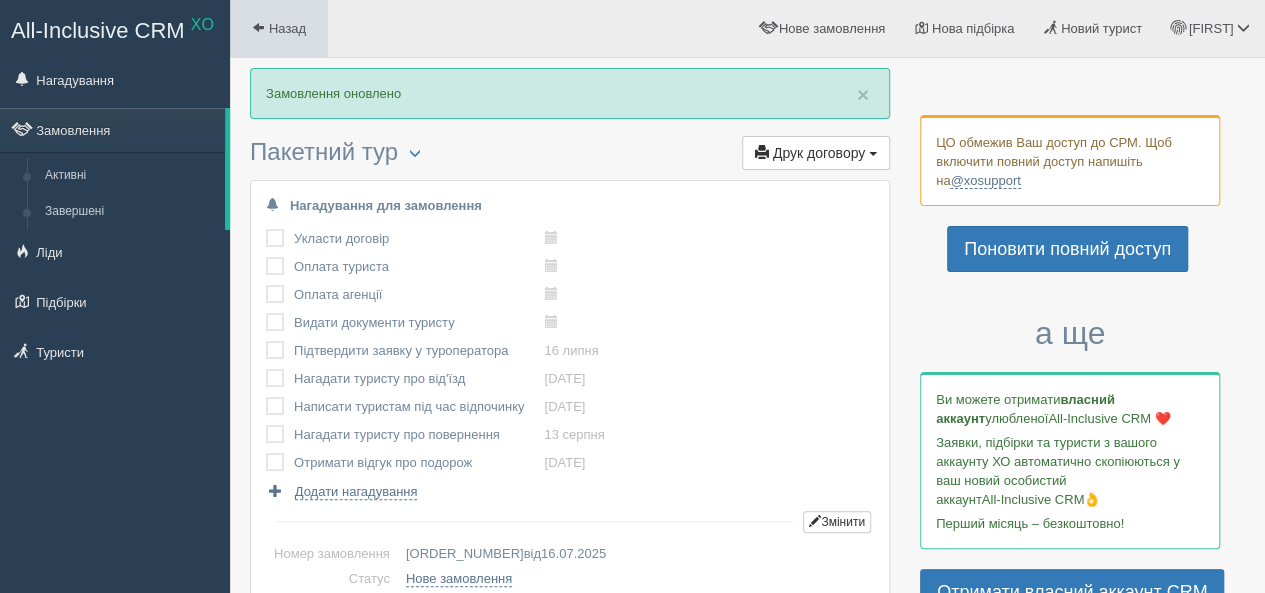 click on "Назад" at bounding box center (279, 28) 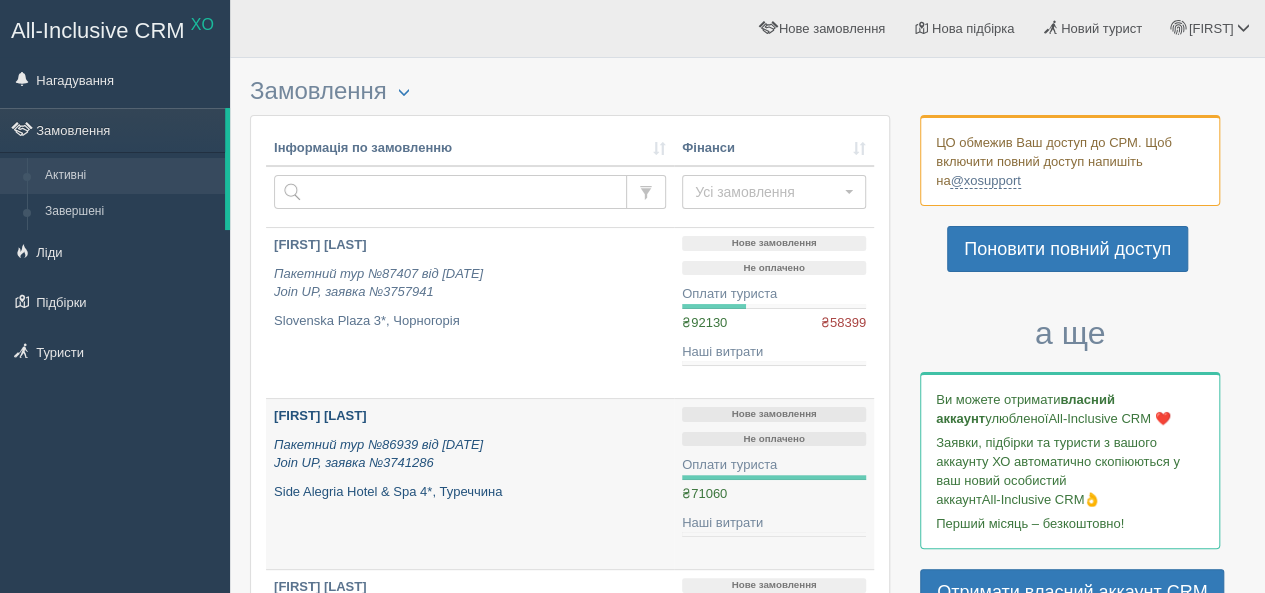 scroll, scrollTop: 0, scrollLeft: 0, axis: both 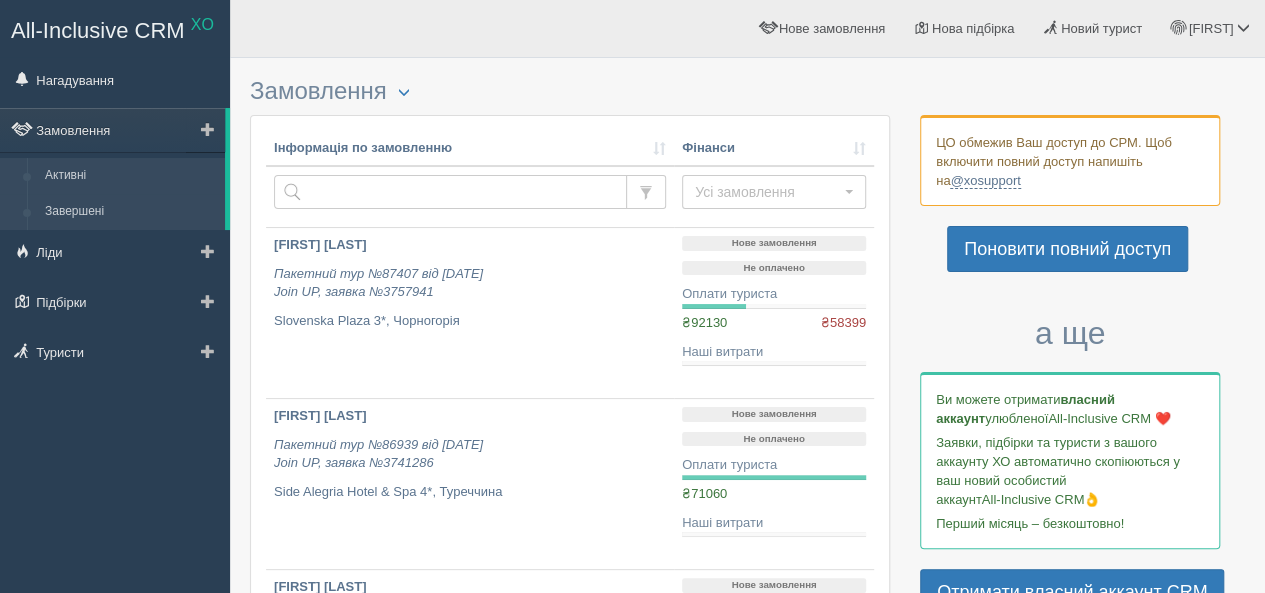 click on "Завершені" at bounding box center [130, 212] 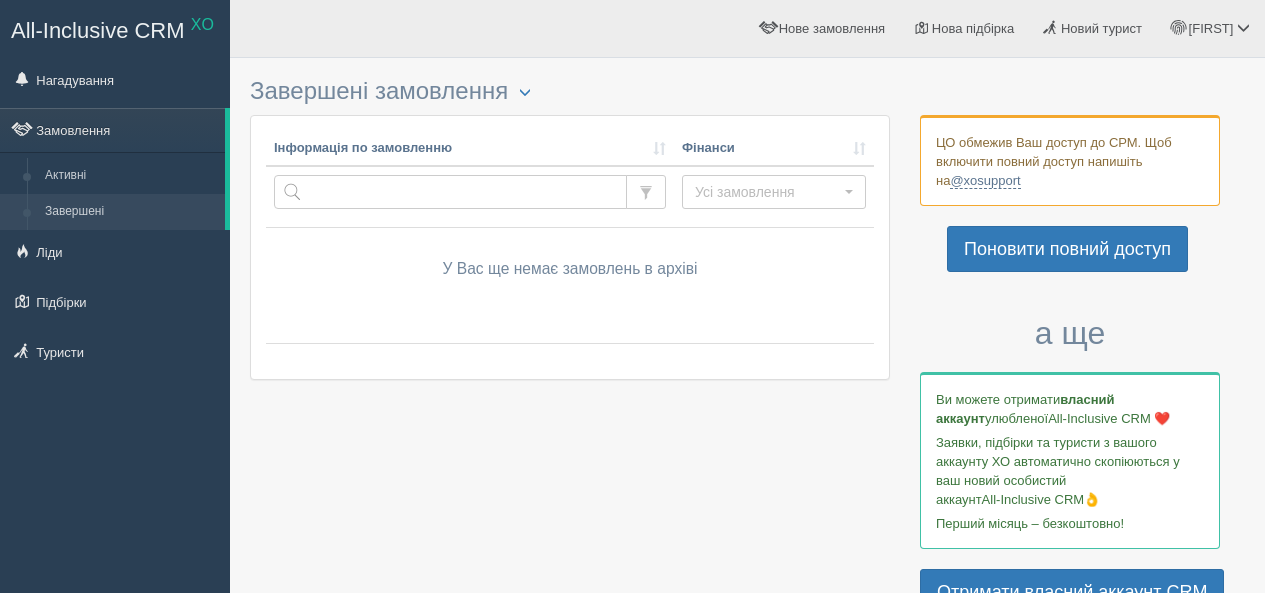 scroll, scrollTop: 0, scrollLeft: 0, axis: both 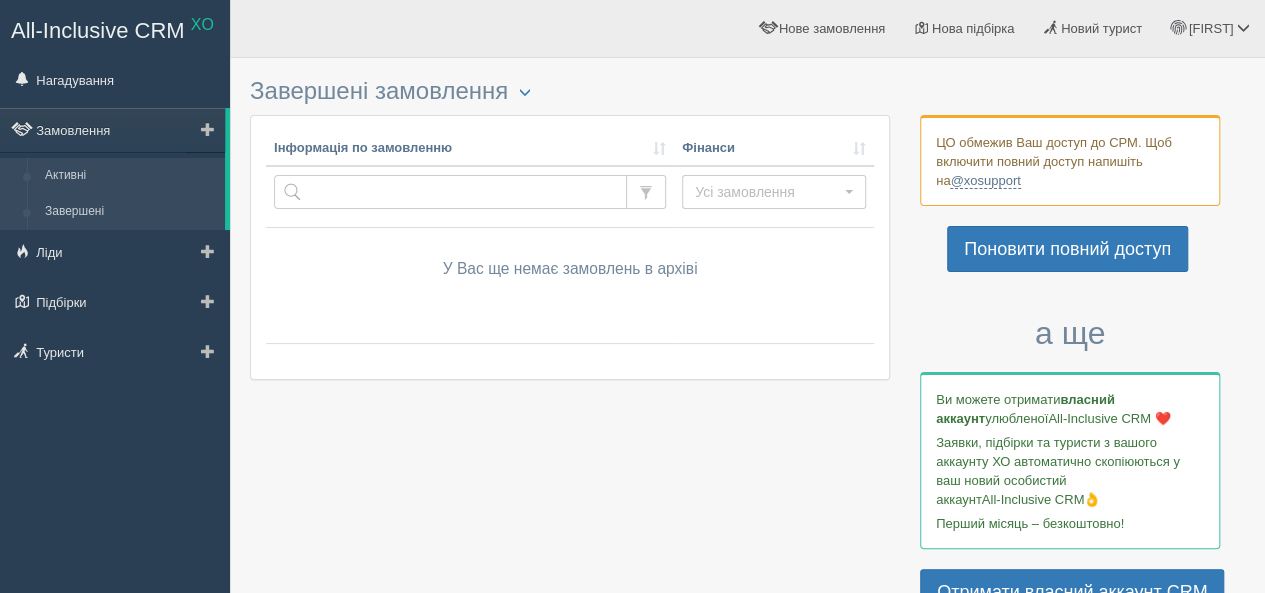 click on "Активні" at bounding box center (130, 176) 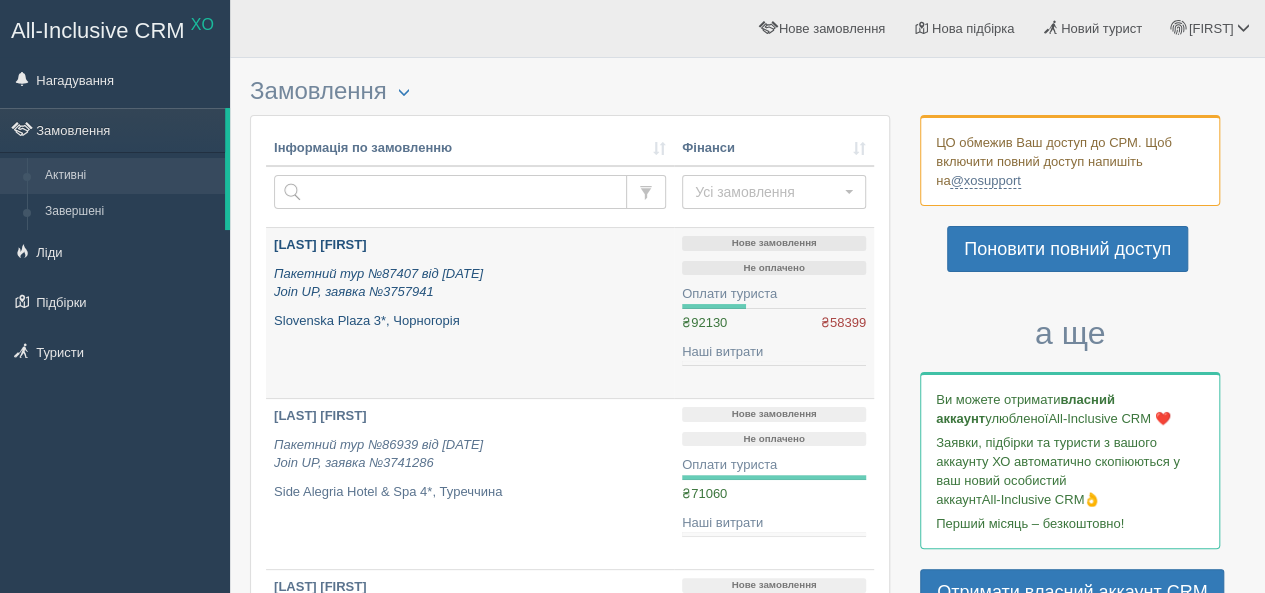 scroll, scrollTop: 100, scrollLeft: 0, axis: vertical 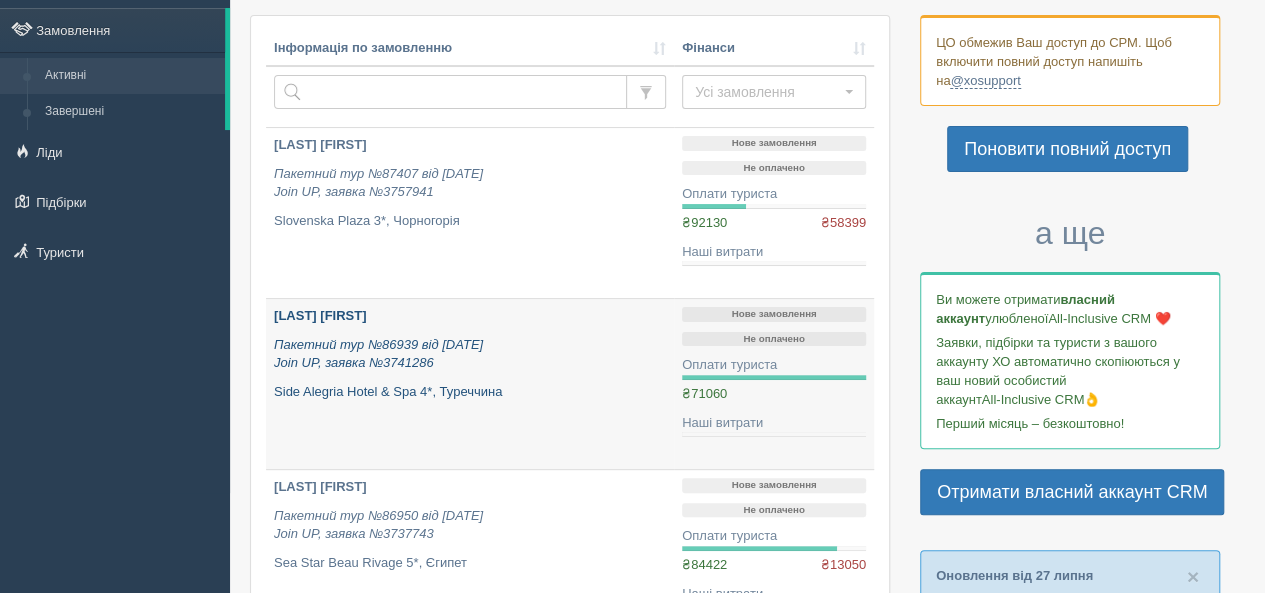 click on "[LAST] [FIRST]
Пакетний тур №86939 від [DATE]
Join UP, заявка №3741286
Side Alegria Hotel 4*, Туреччина" at bounding box center (470, 354) 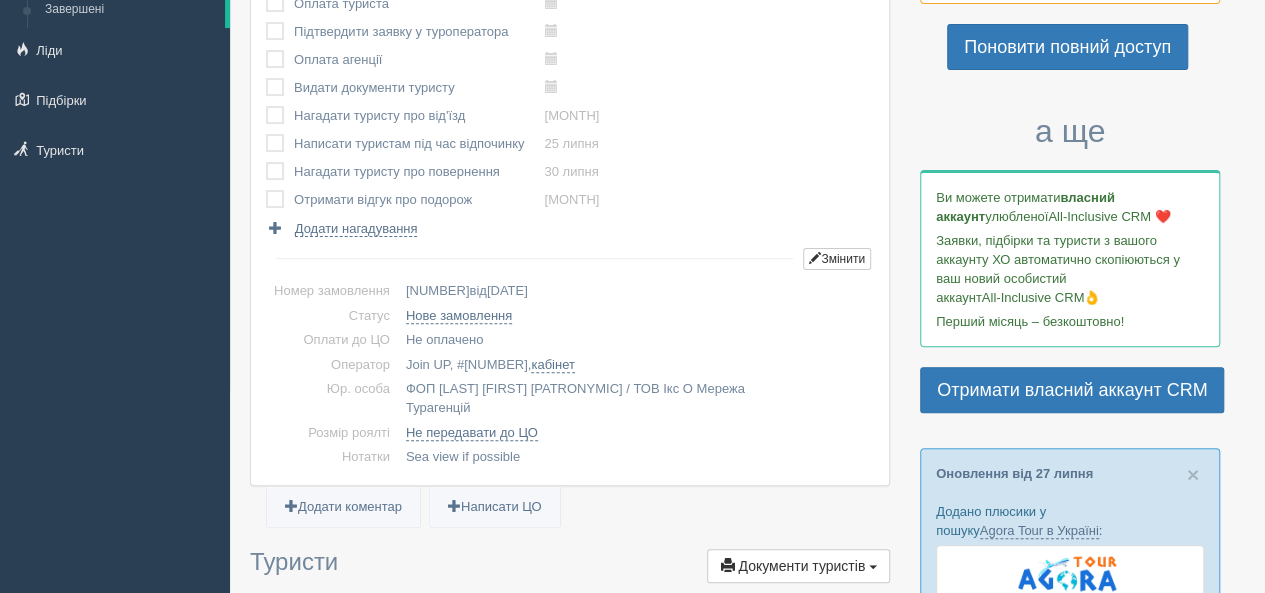 scroll, scrollTop: 300, scrollLeft: 0, axis: vertical 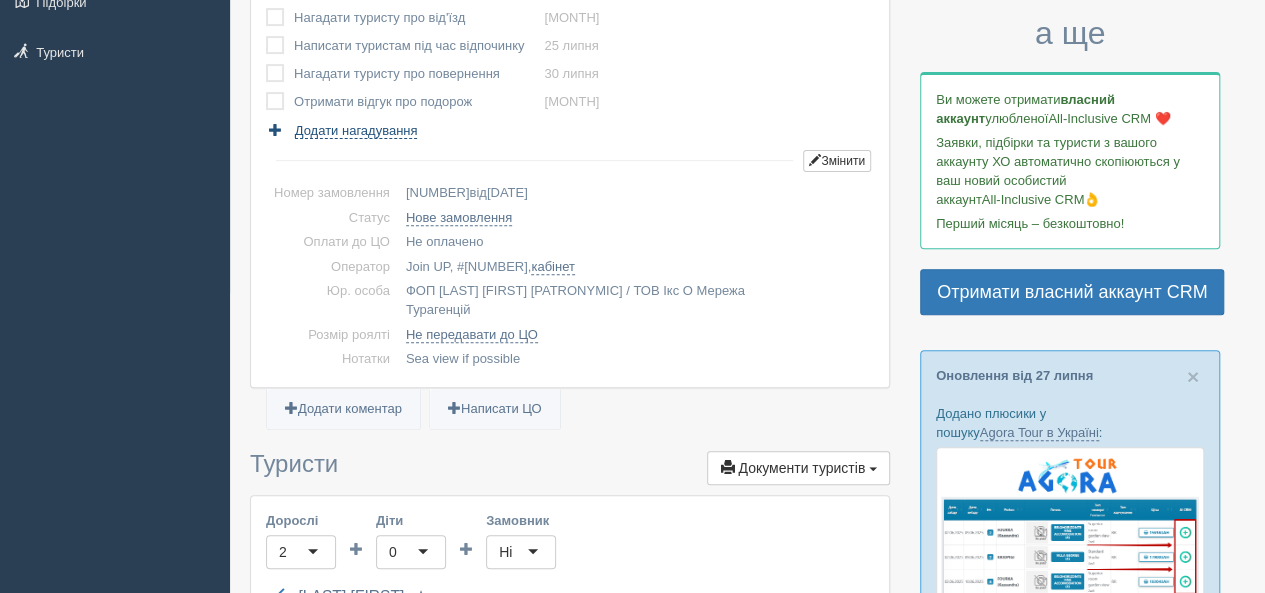 click on "Додати нагадування" at bounding box center [356, 131] 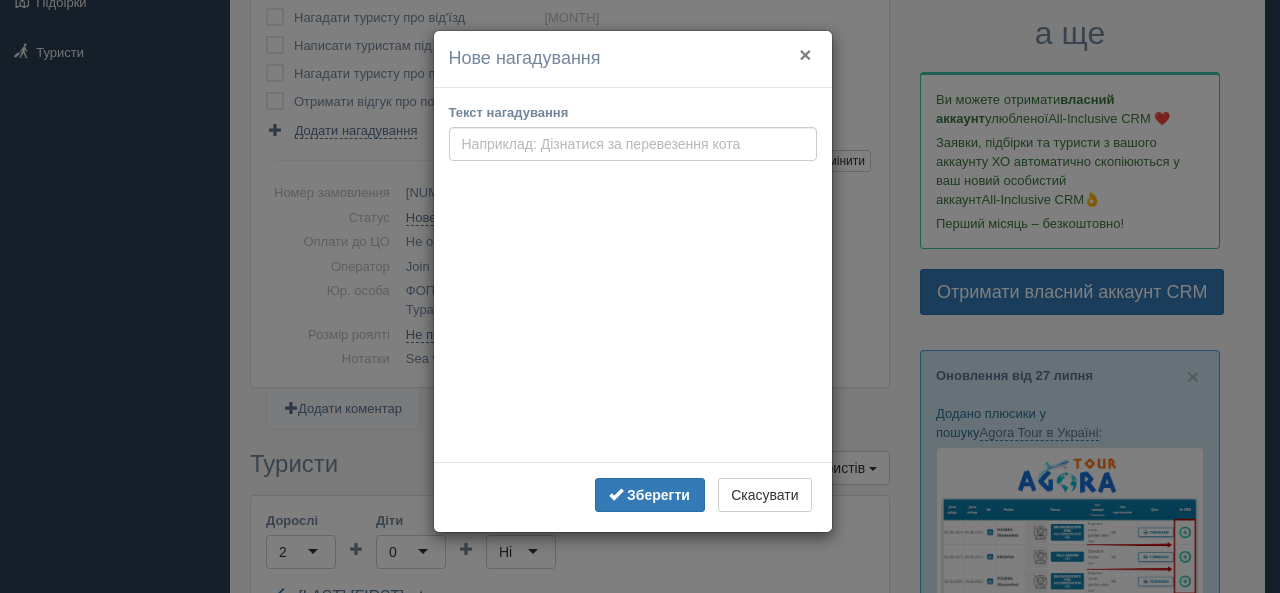 click on "×" at bounding box center (805, 54) 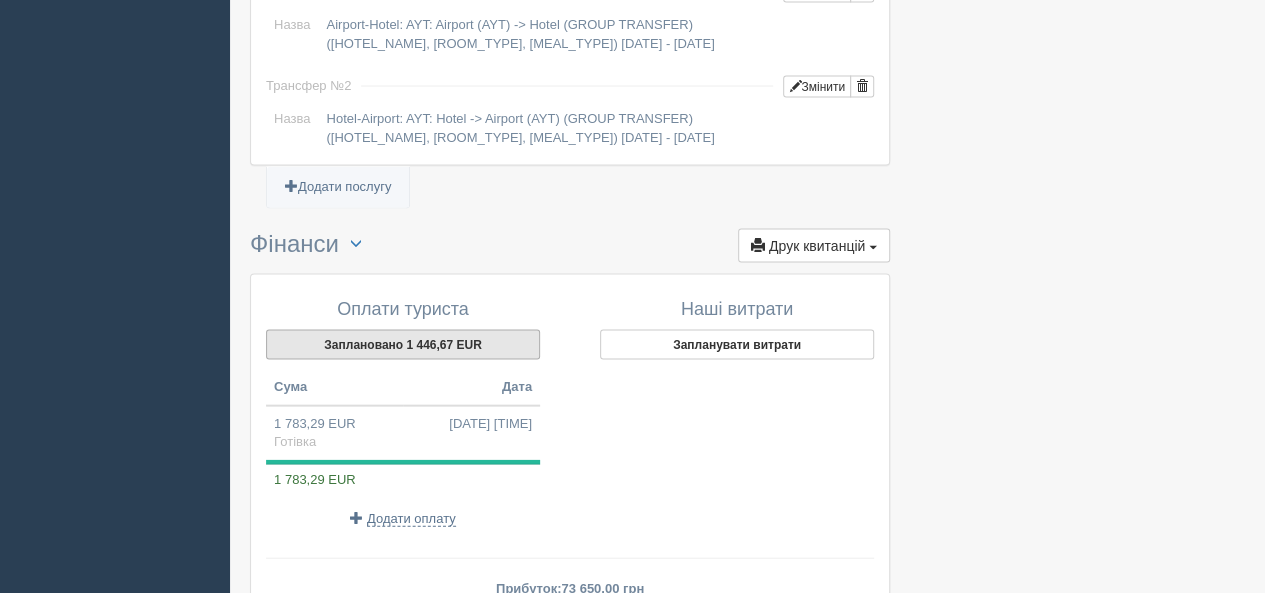 scroll, scrollTop: 2100, scrollLeft: 0, axis: vertical 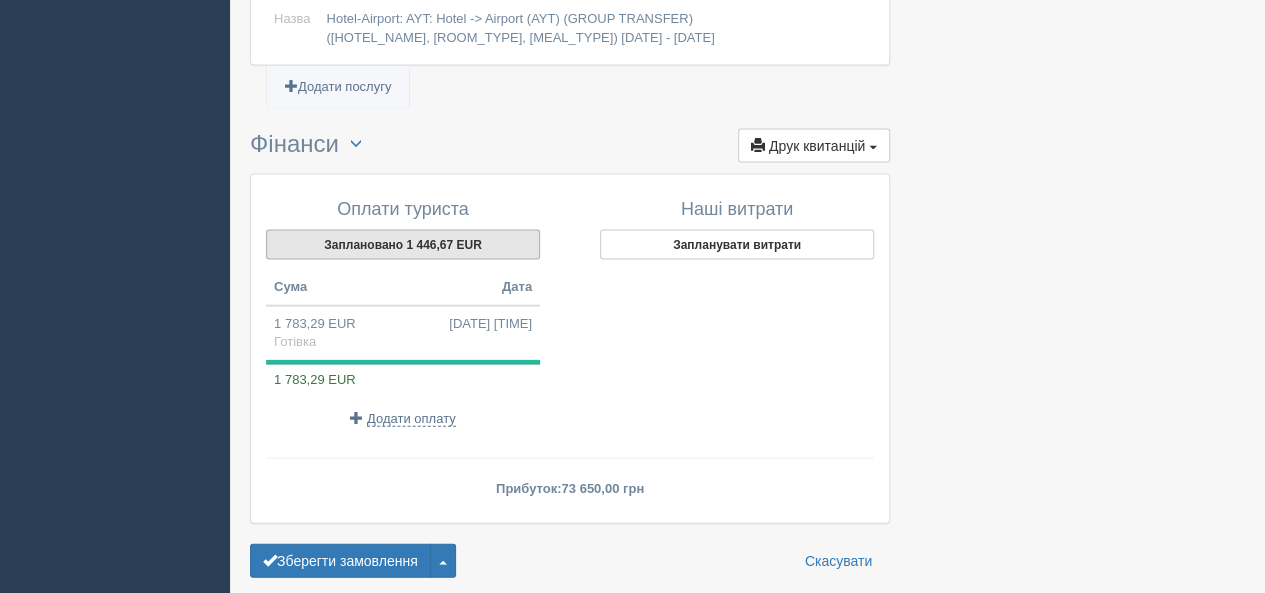 click on "Заплановано 1 446,67 EUR" at bounding box center (403, 245) 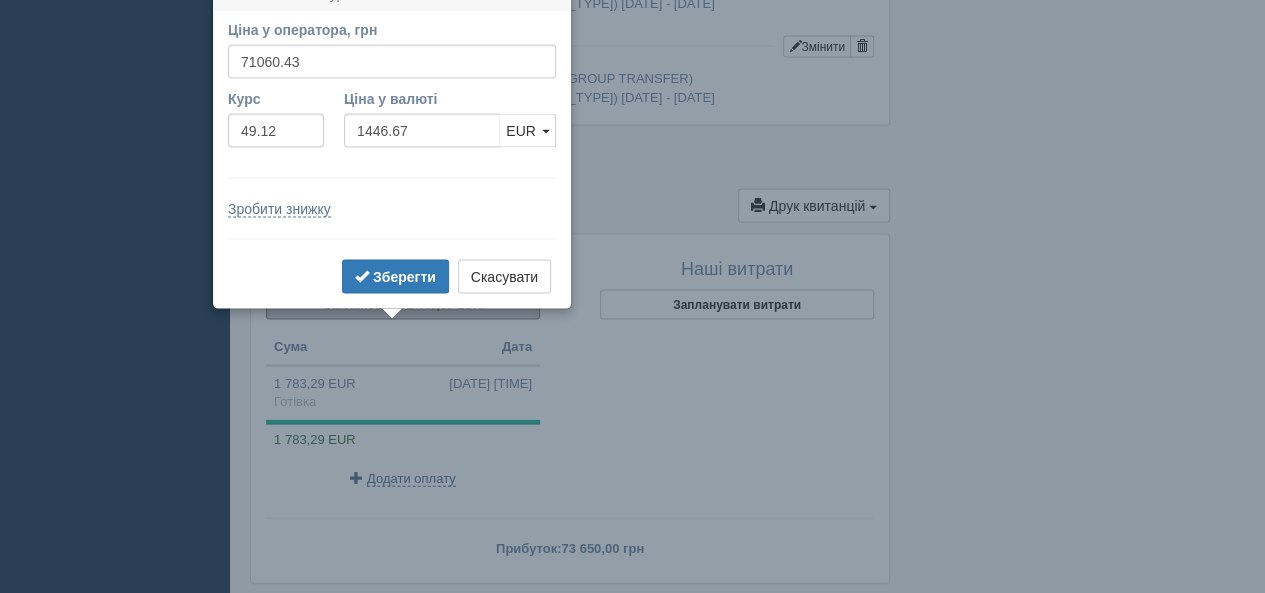 scroll, scrollTop: 2017, scrollLeft: 0, axis: vertical 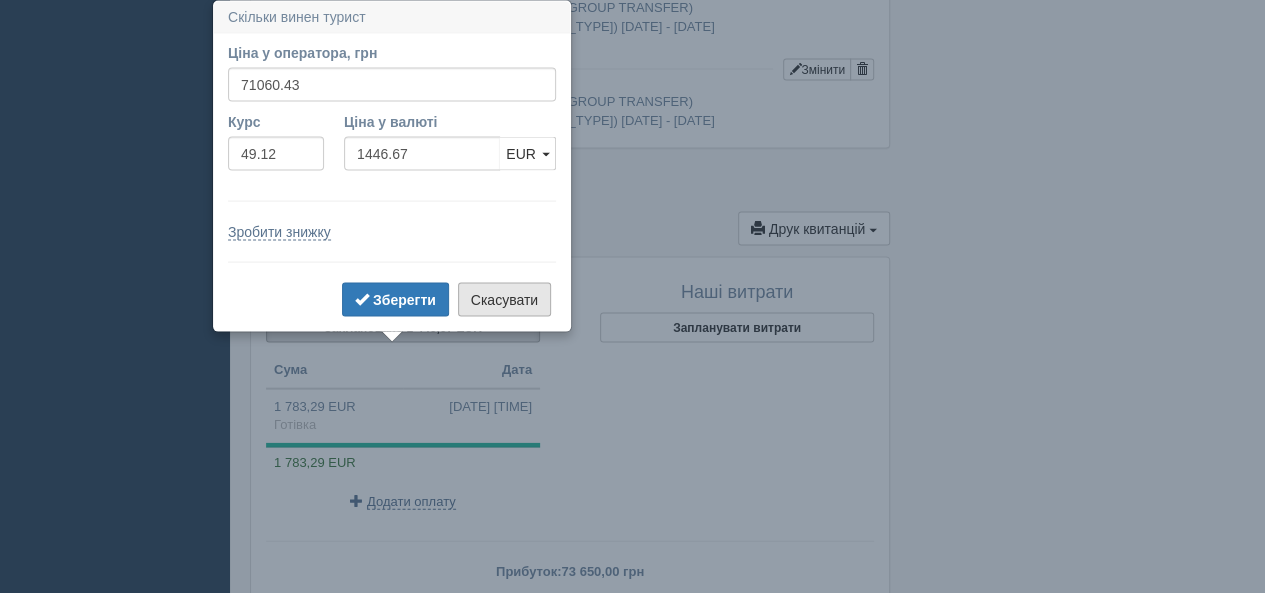 click on "Скасувати" at bounding box center (504, 300) 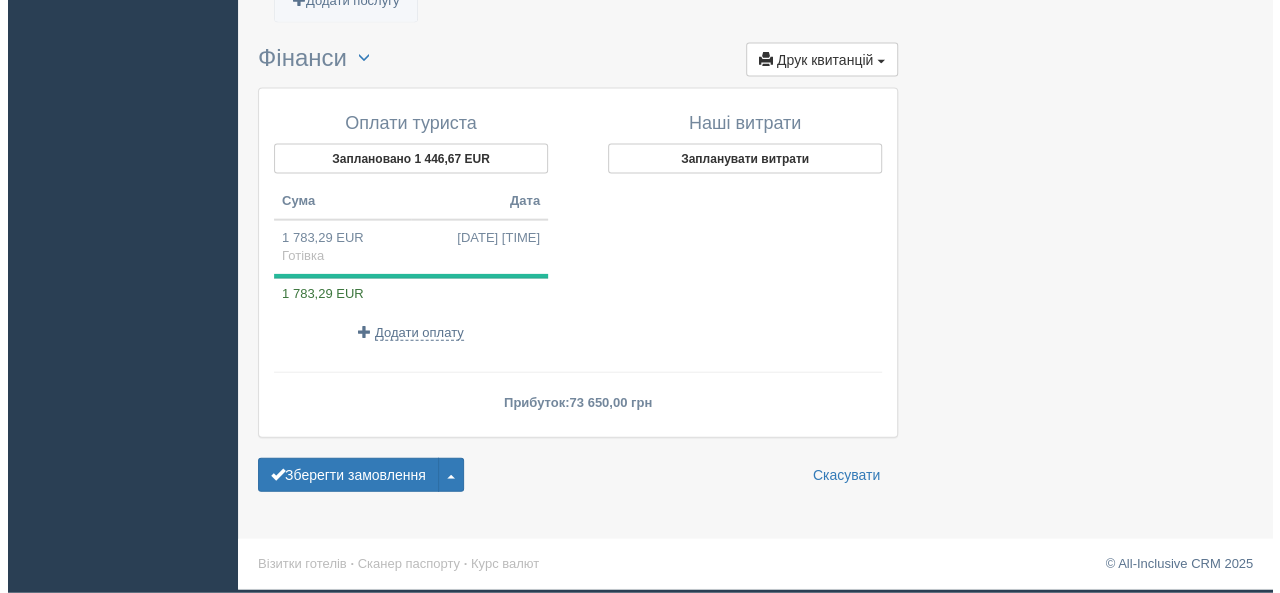 scroll, scrollTop: 2211, scrollLeft: 0, axis: vertical 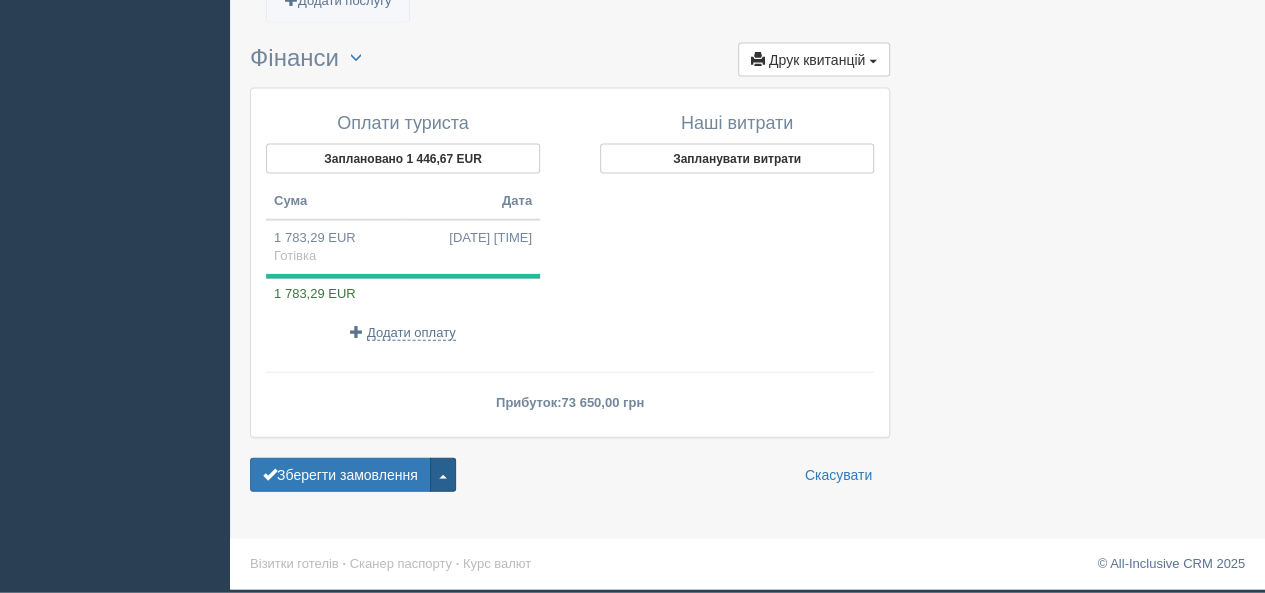 click at bounding box center (443, 475) 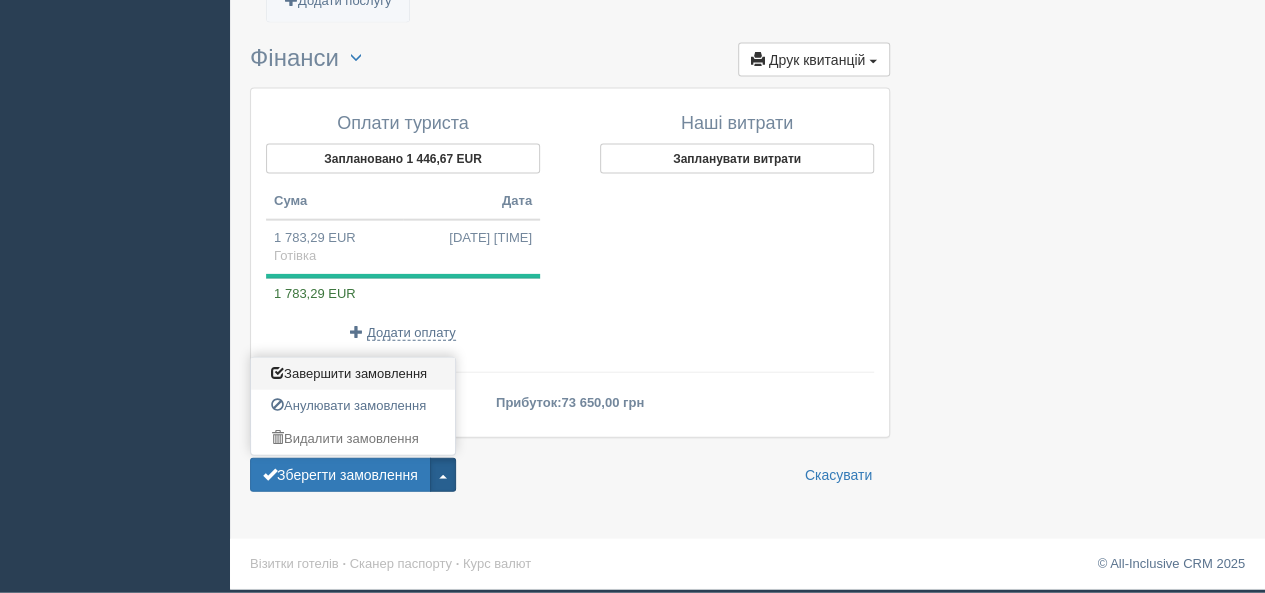 click on "Завершити замовлення" at bounding box center (349, 373) 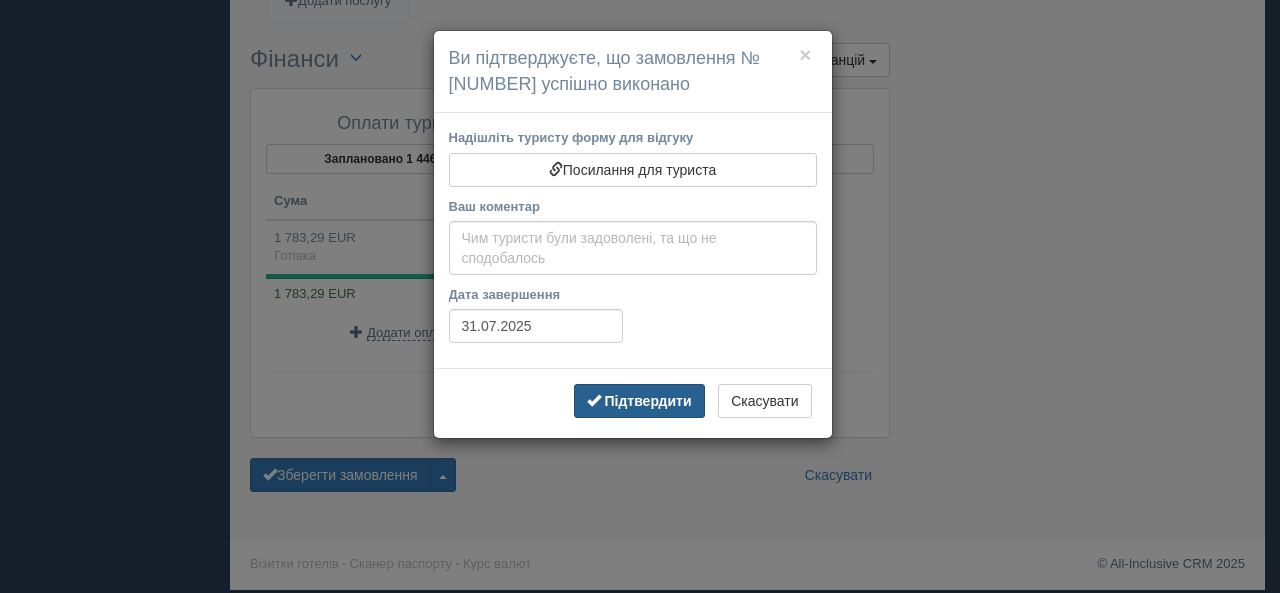 click on "Підтвердити" at bounding box center [647, 401] 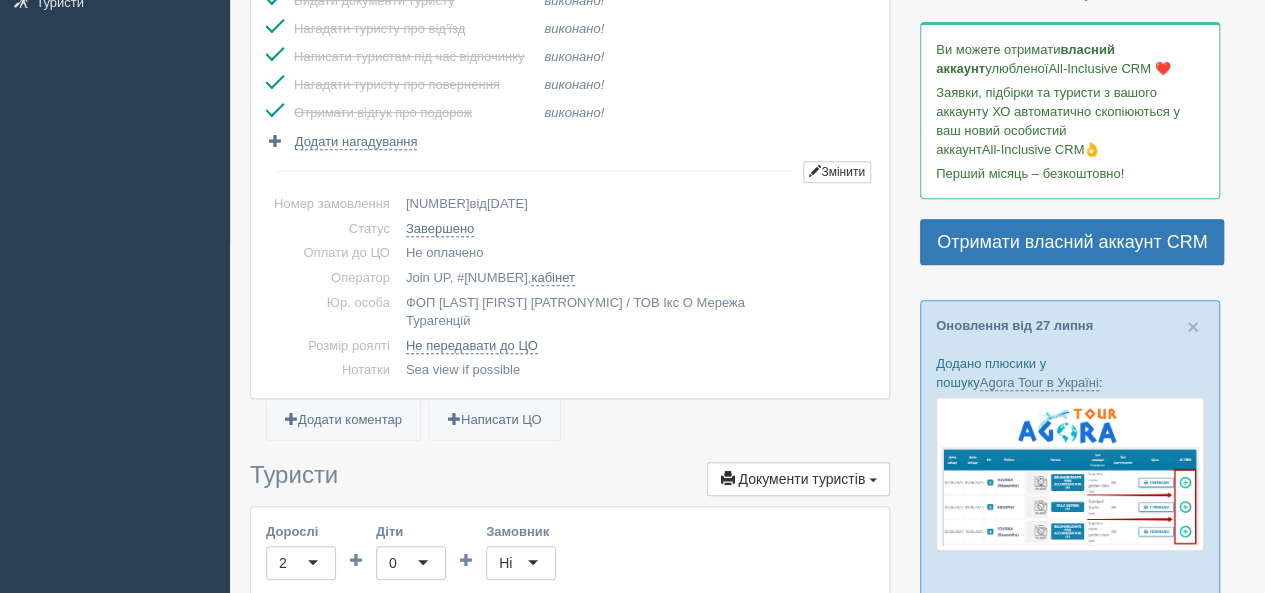 scroll, scrollTop: 0, scrollLeft: 0, axis: both 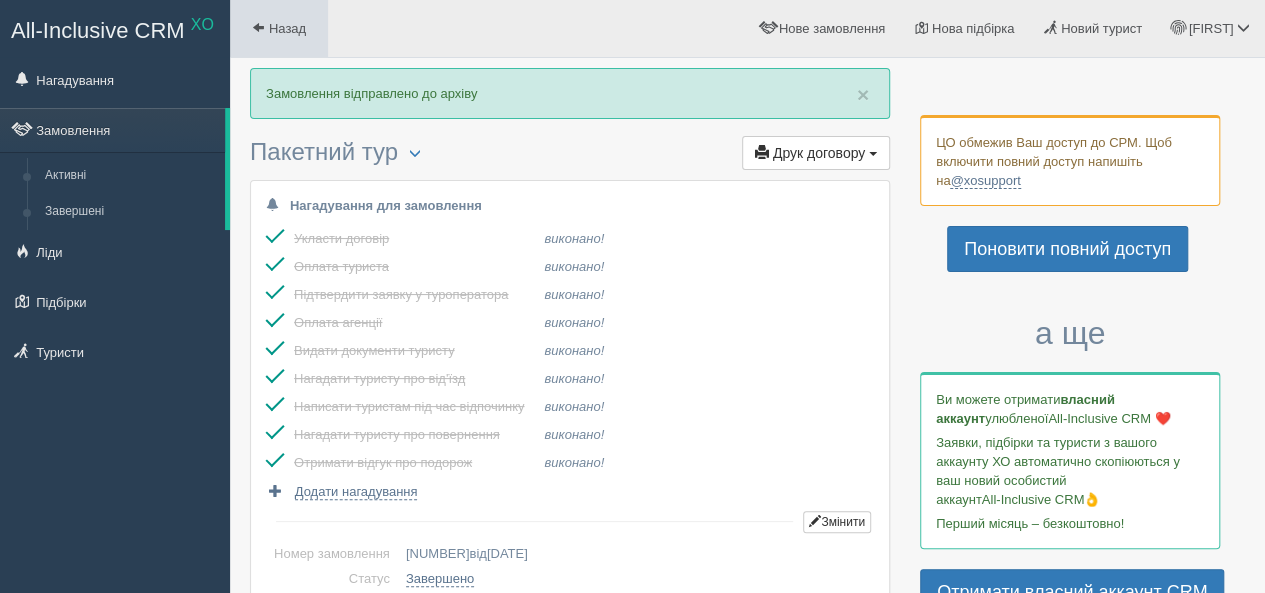 click at bounding box center (258, 27) 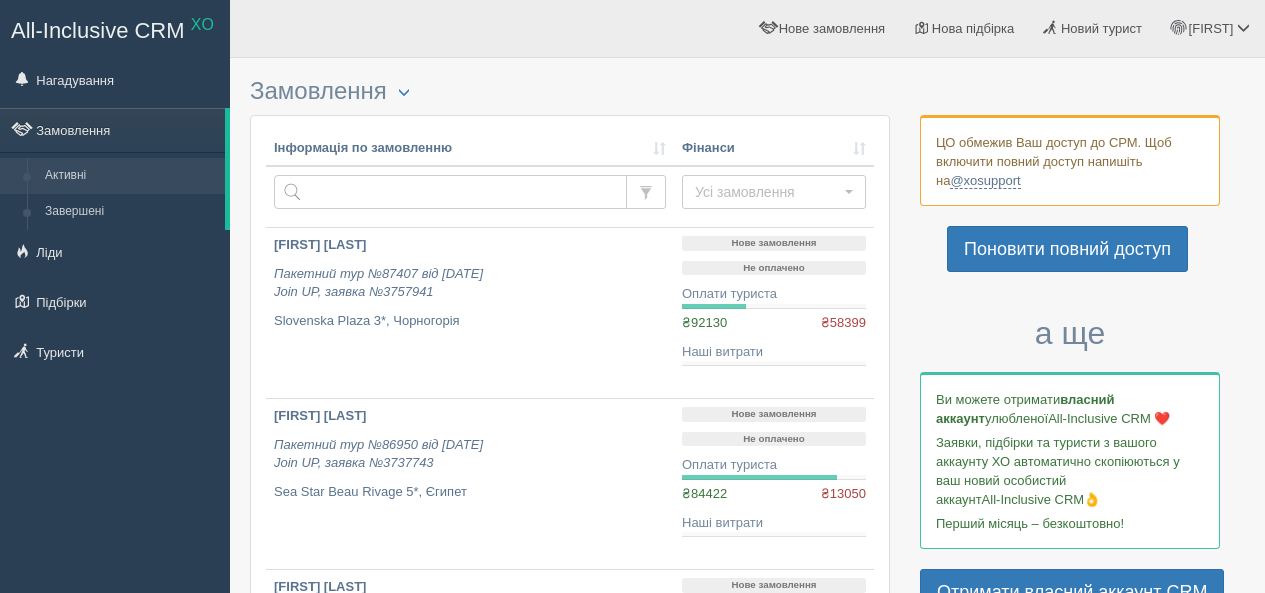 scroll, scrollTop: 0, scrollLeft: 0, axis: both 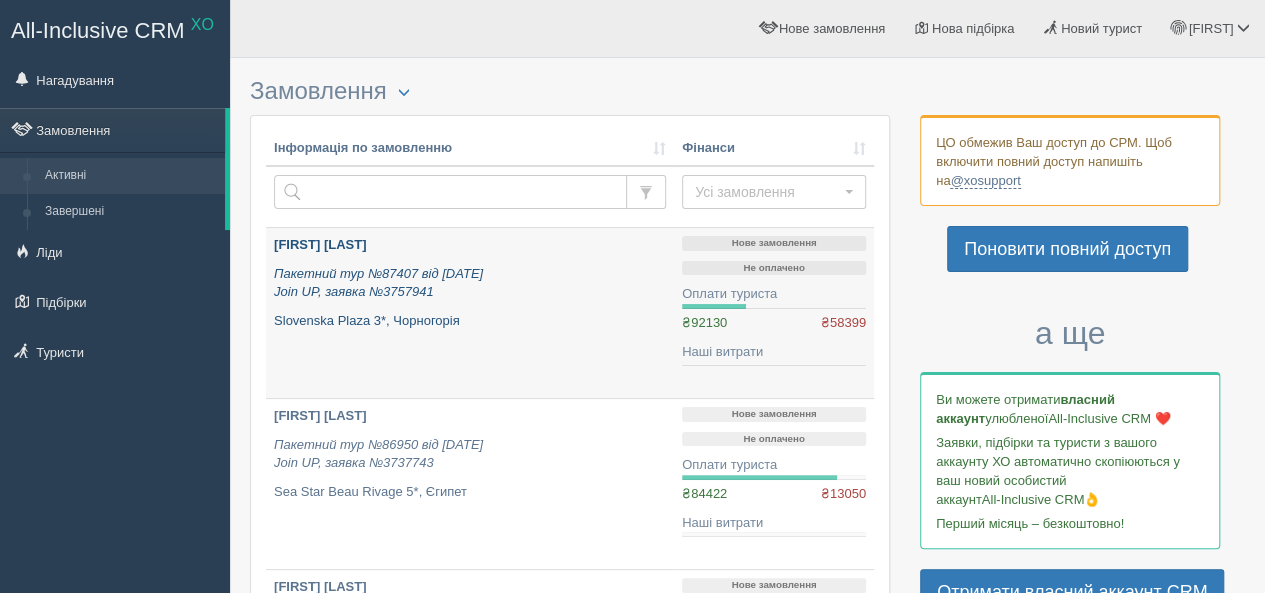 click on "Пакетний тур №87407 від [DATE]
Join UP, заявка №3757941" at bounding box center [470, 283] 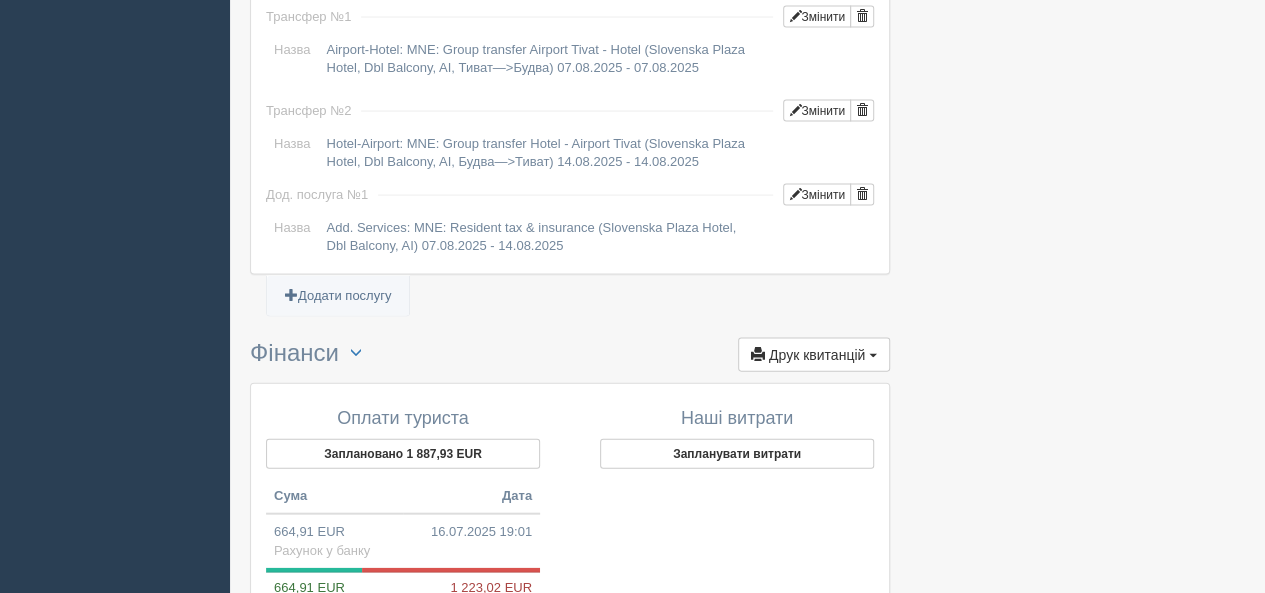 scroll, scrollTop: 2282, scrollLeft: 0, axis: vertical 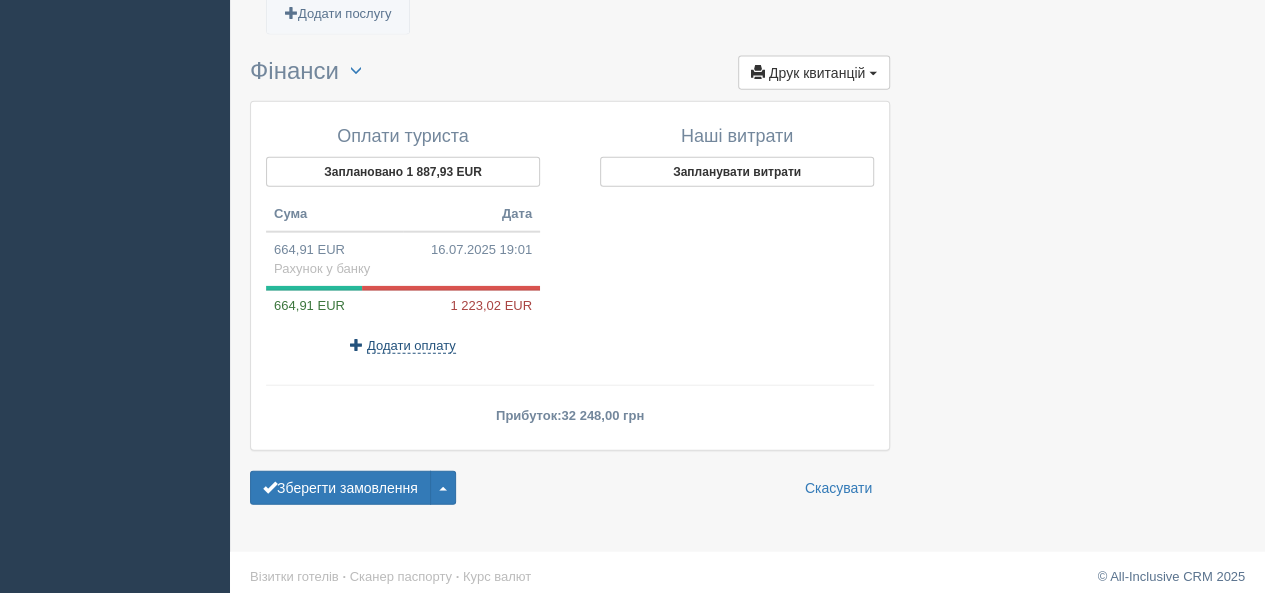 click on "Додати оплату" at bounding box center (411, 346) 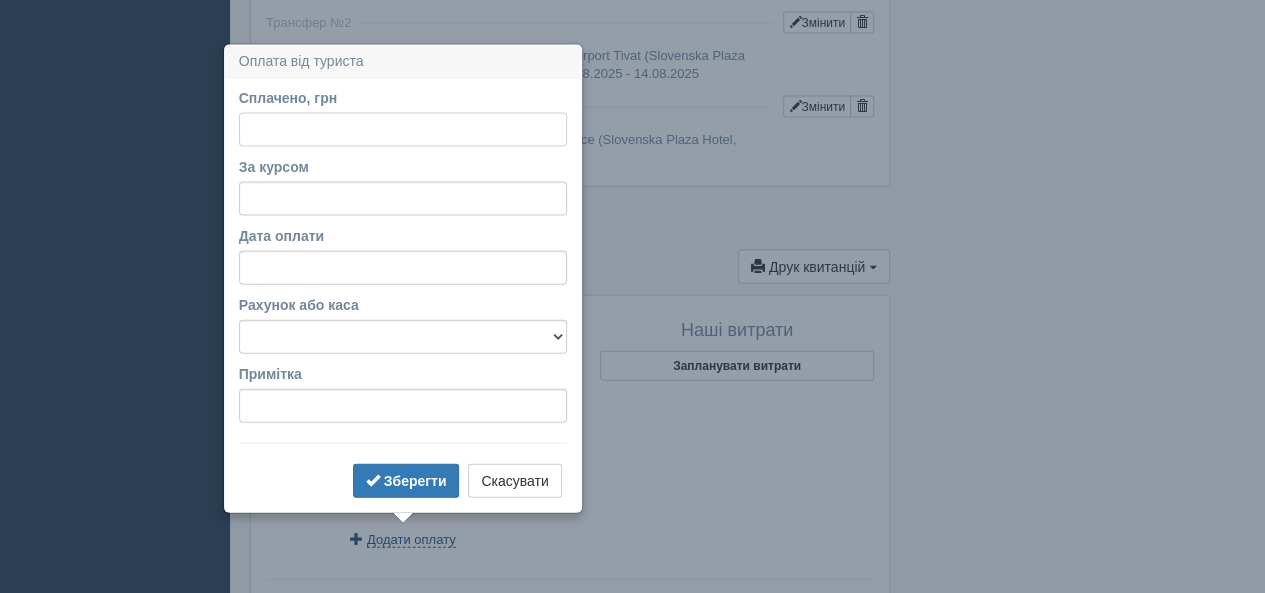 scroll, scrollTop: 2132, scrollLeft: 0, axis: vertical 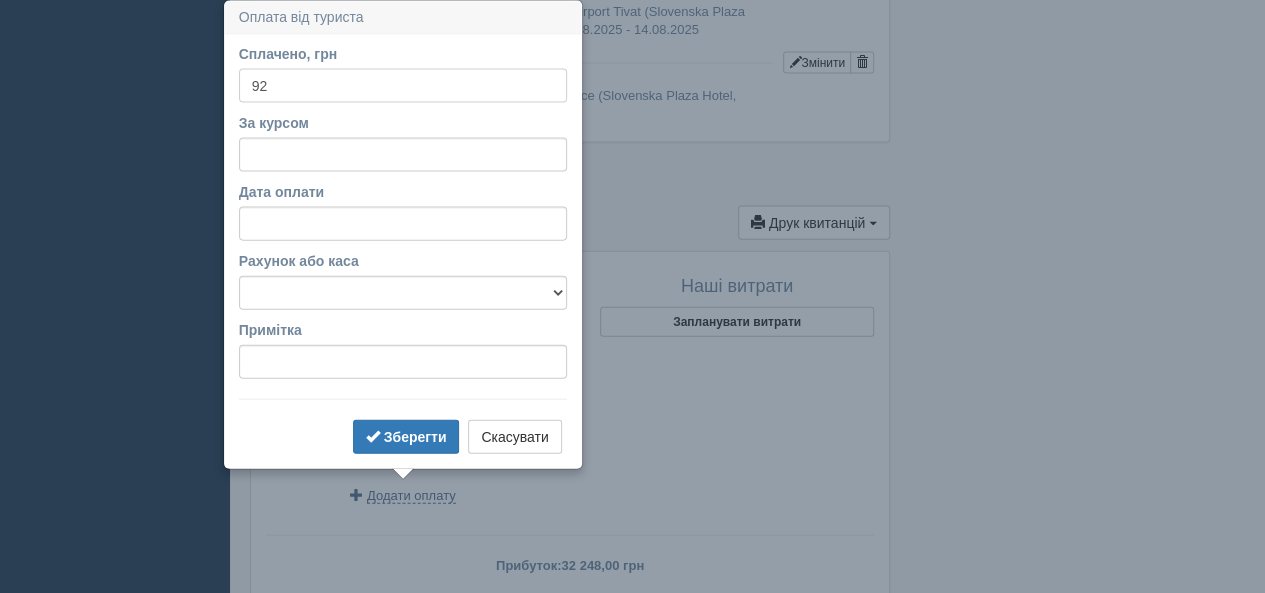 type on "92" 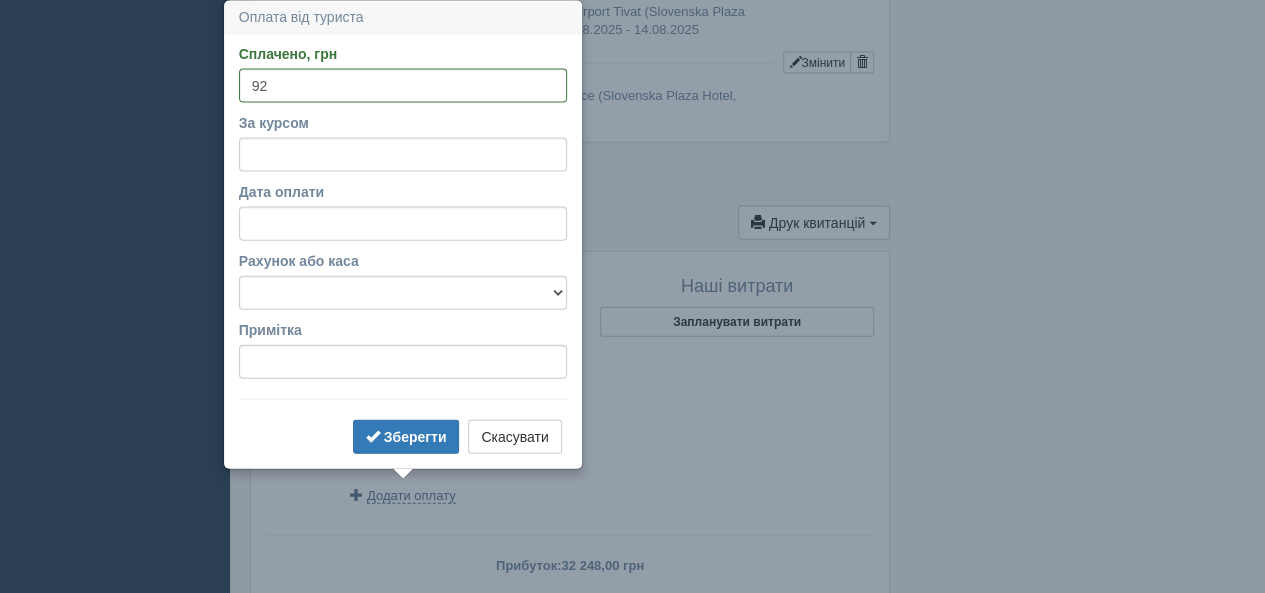 click on "All-Inclusive CRM
XO
Нагадування
Замовлення
Активні
Завершені" at bounding box center [632, -691] 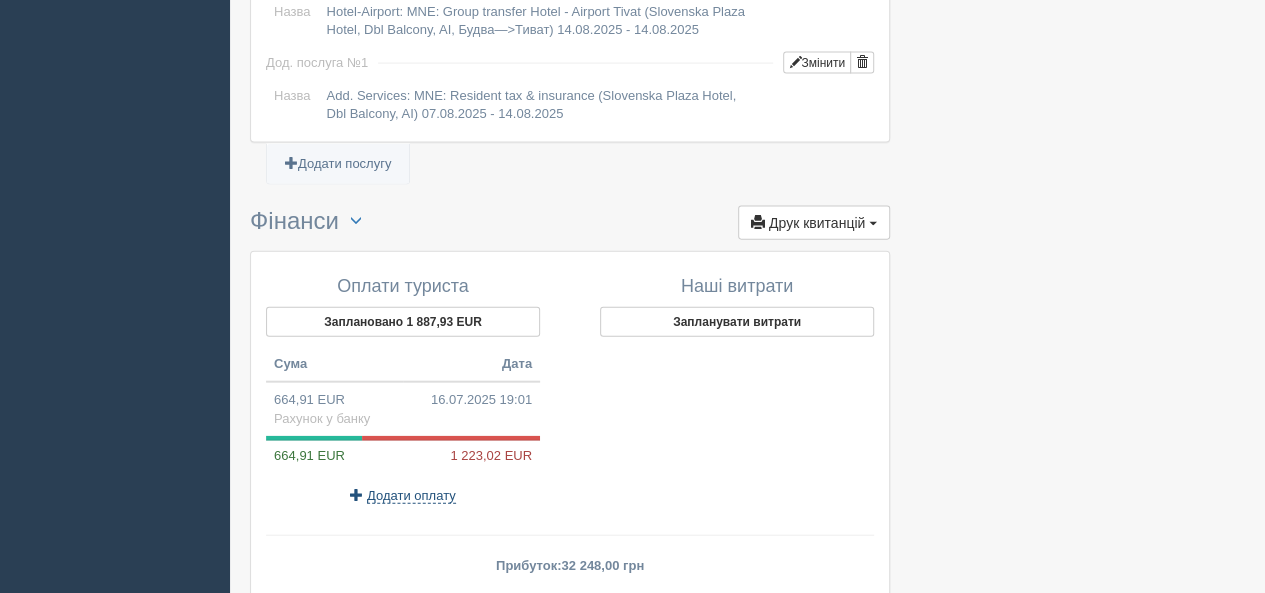 click on "Додати оплату" at bounding box center [411, 496] 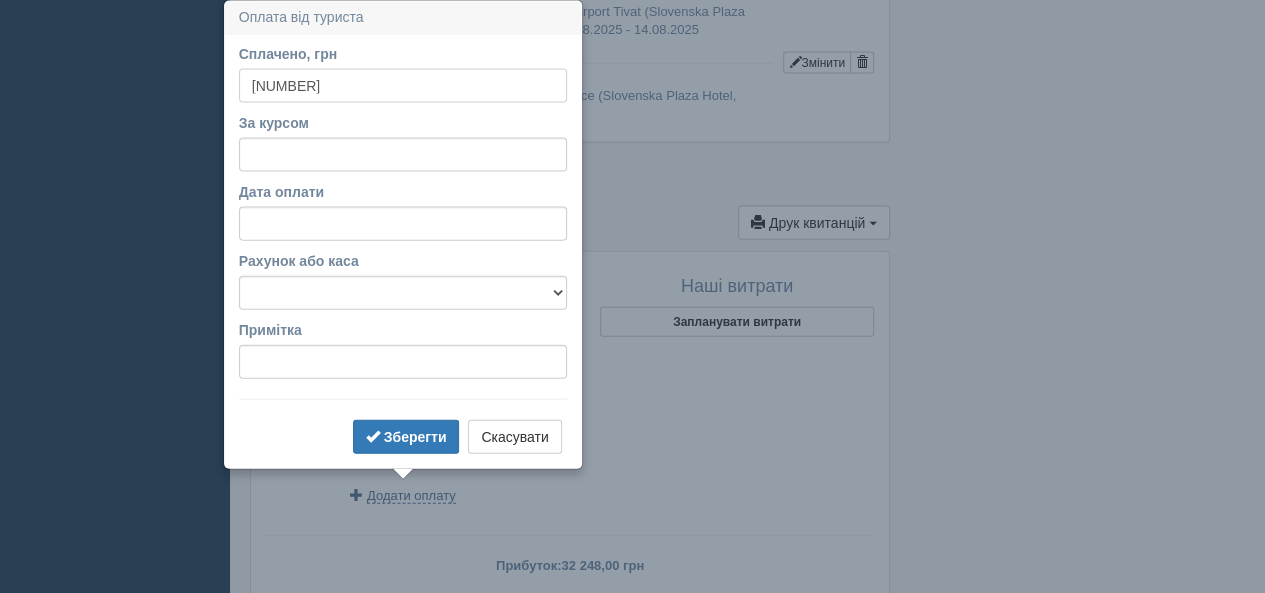 type on "92137" 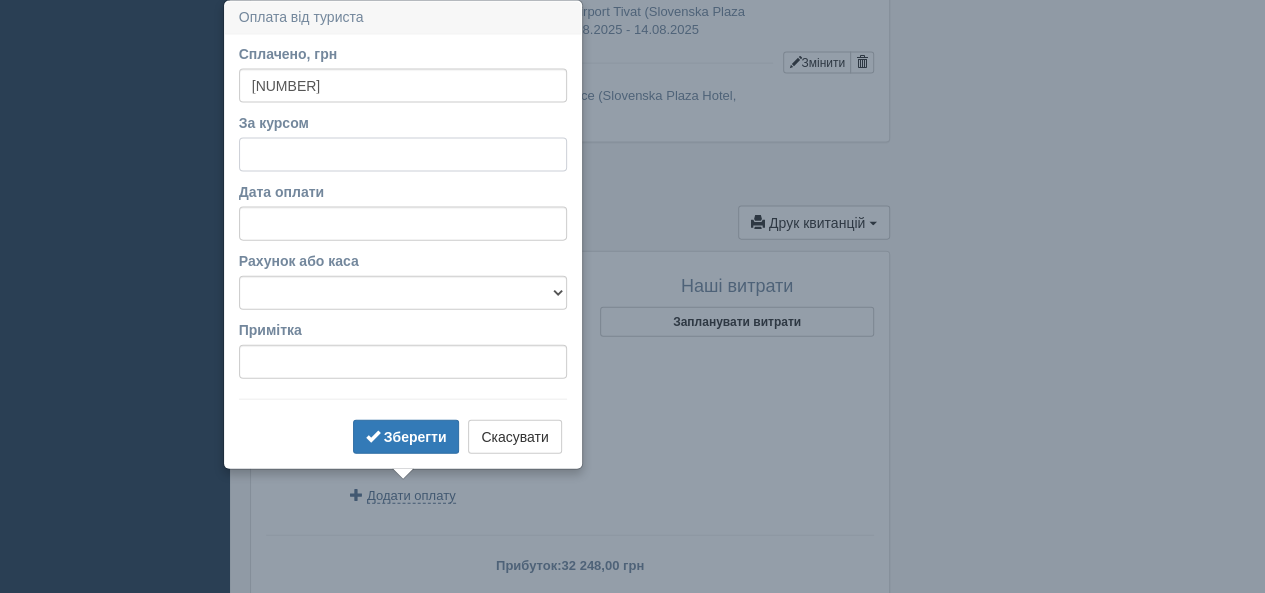 click on "За курсом" at bounding box center [403, 155] 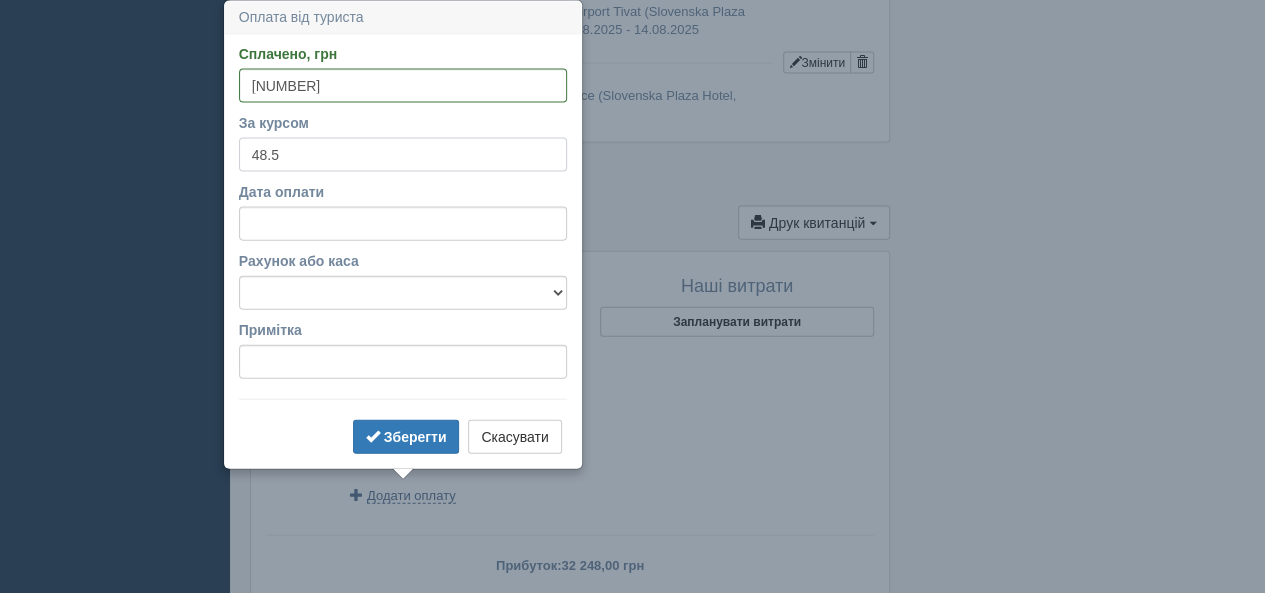 type on "48.5" 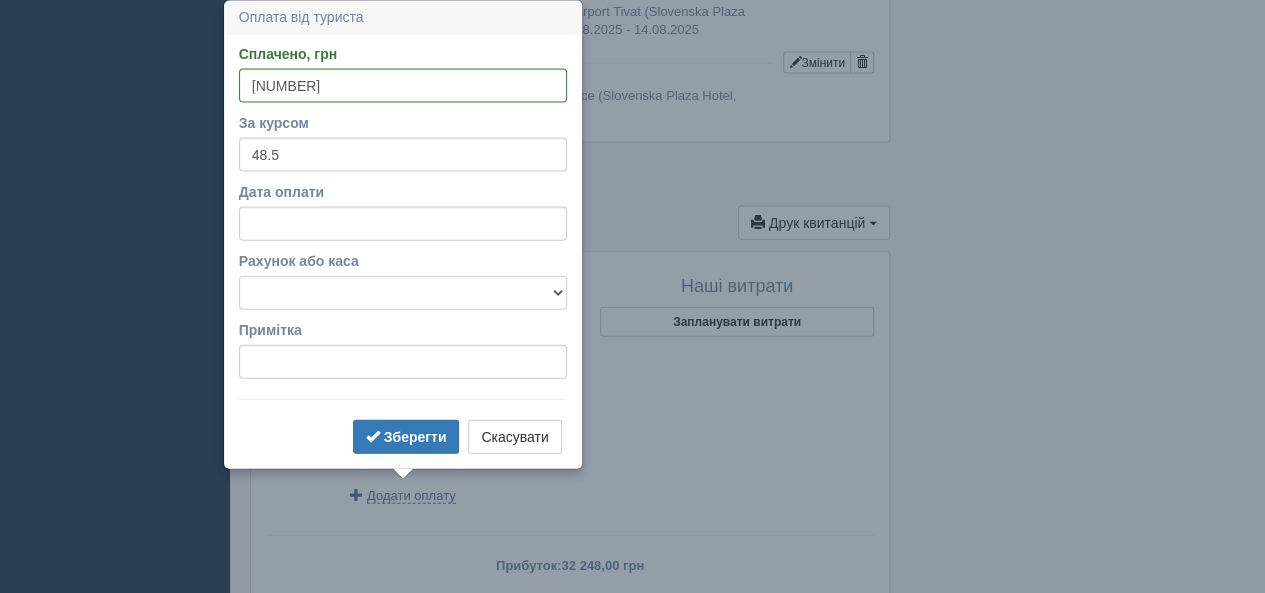 click on "Готівка
Картка
Рахунок у банку" at bounding box center [403, 293] 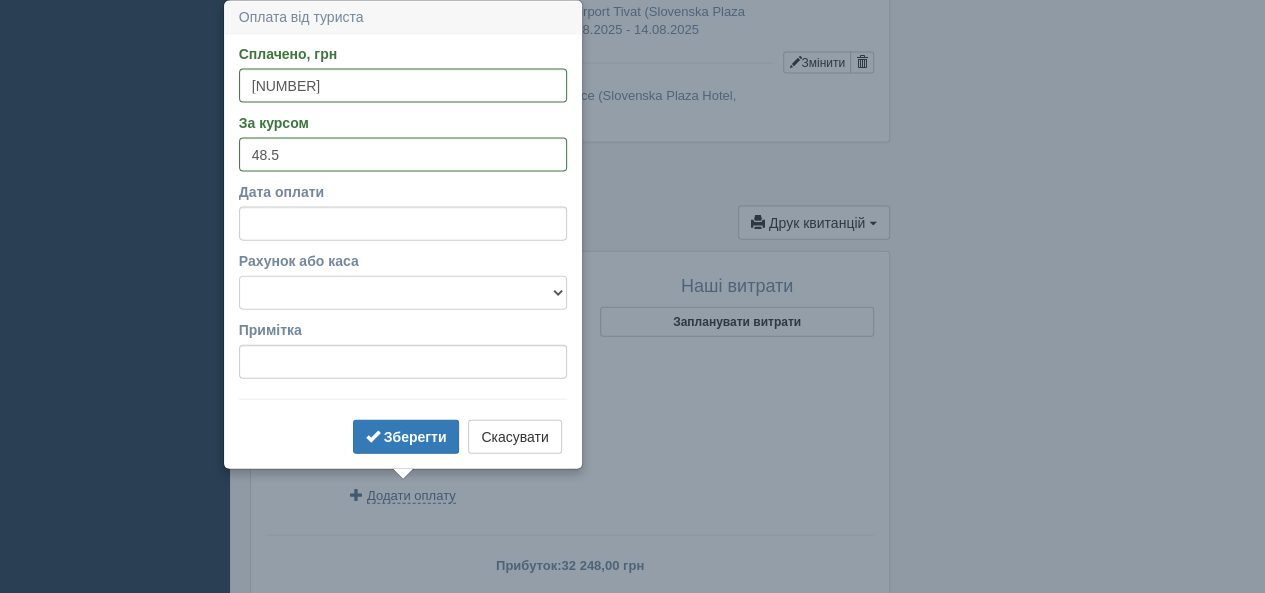 select on "1166" 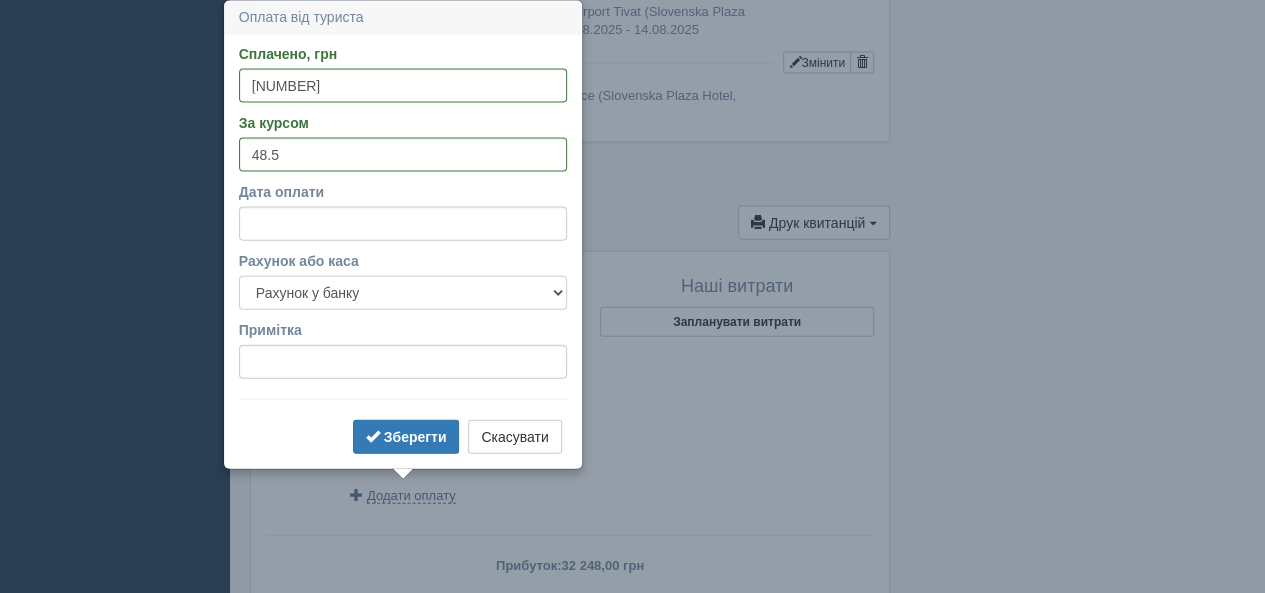 click on "Готівка
Картка
Рахунок у банку" at bounding box center [403, 293] 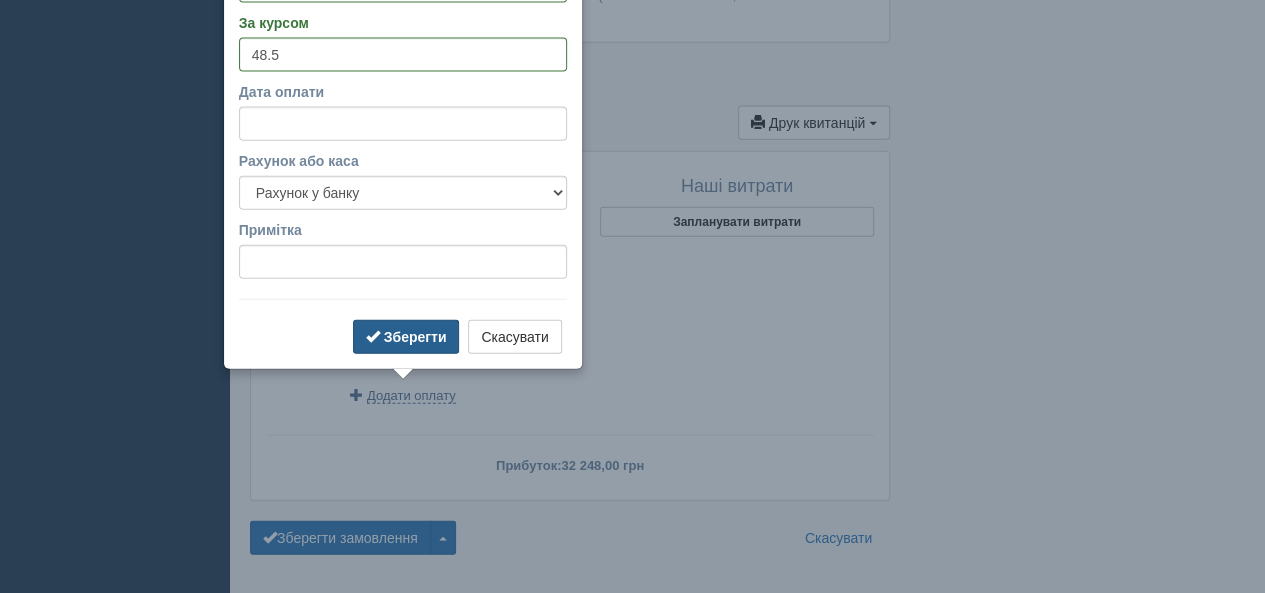 click on "Зберегти" at bounding box center (415, 337) 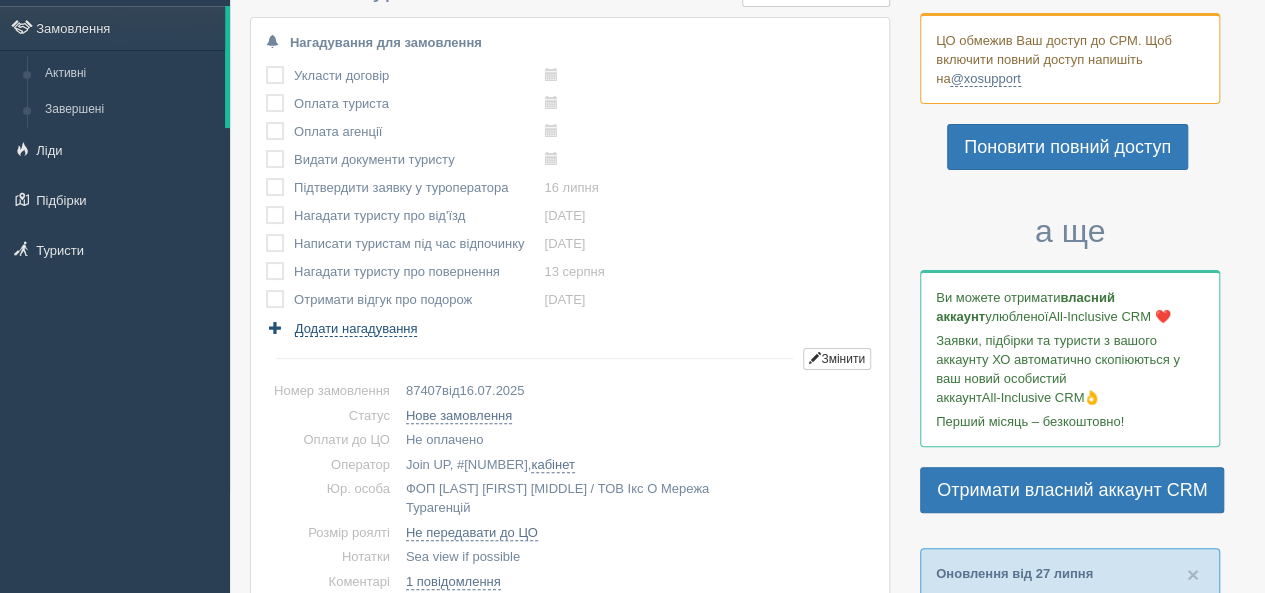 scroll, scrollTop: 0, scrollLeft: 0, axis: both 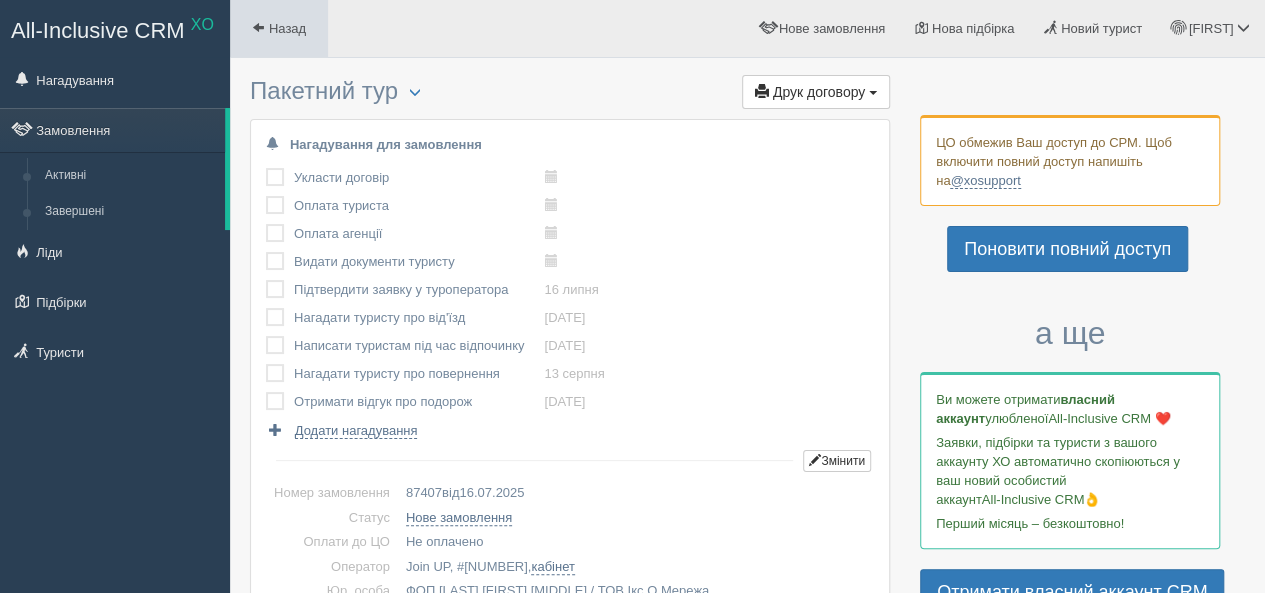 click on "Назад" at bounding box center (287, 28) 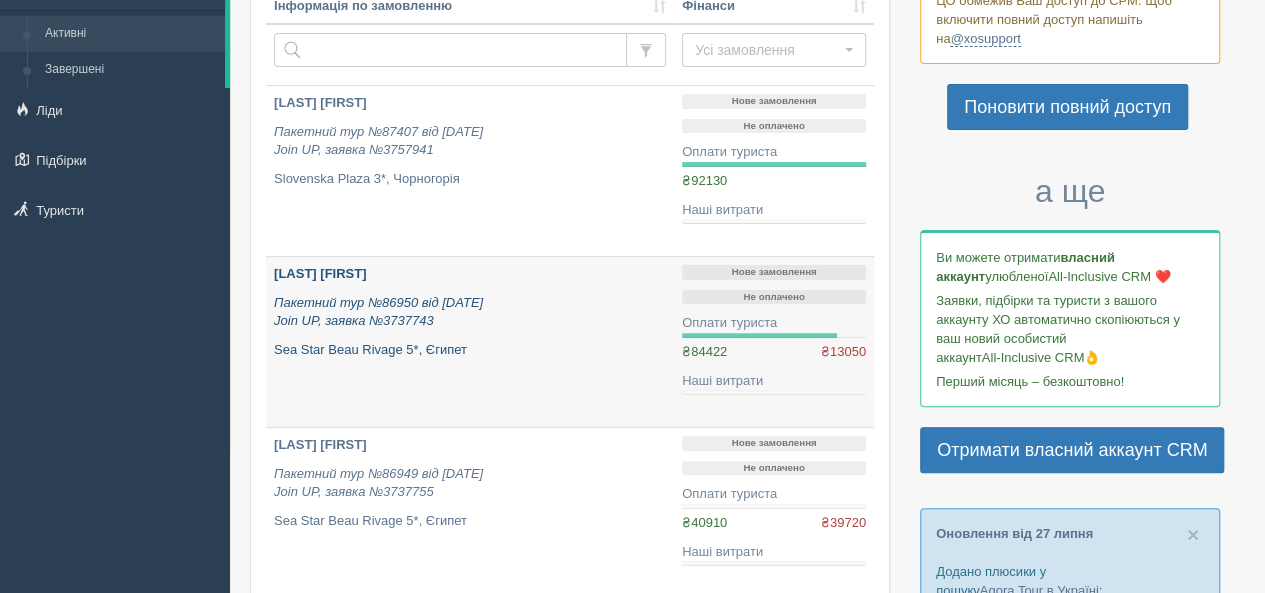 scroll, scrollTop: 200, scrollLeft: 0, axis: vertical 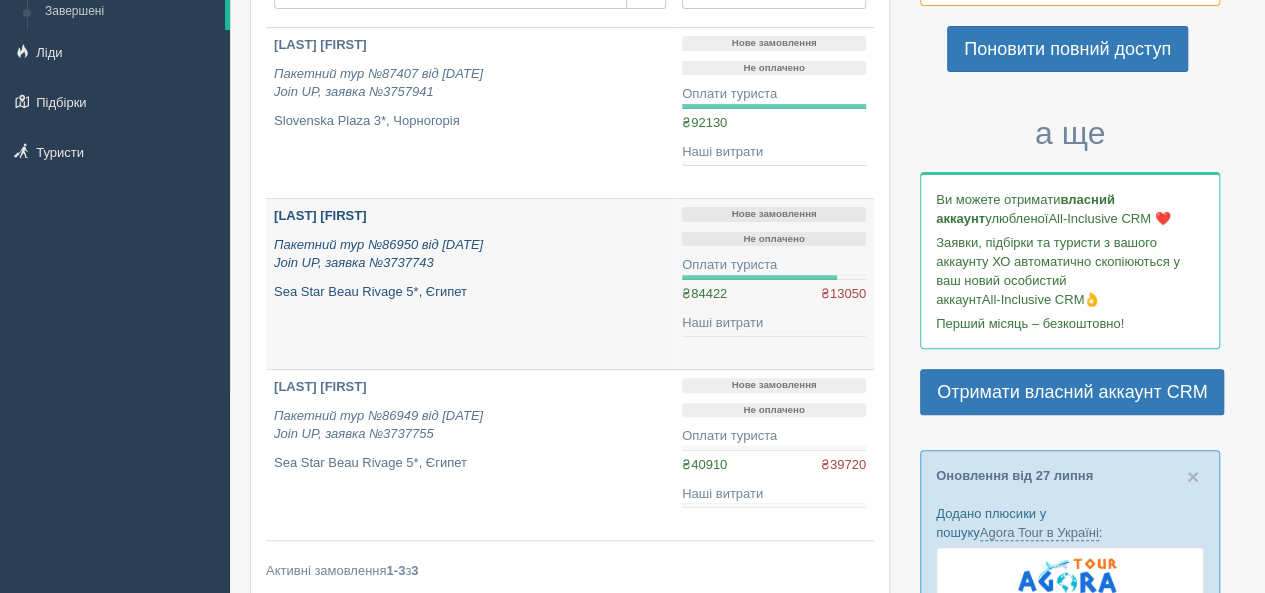 click on "Пакетний тур №86950 від 05.07.2025
Join UP, заявка №3737743" at bounding box center (378, 254) 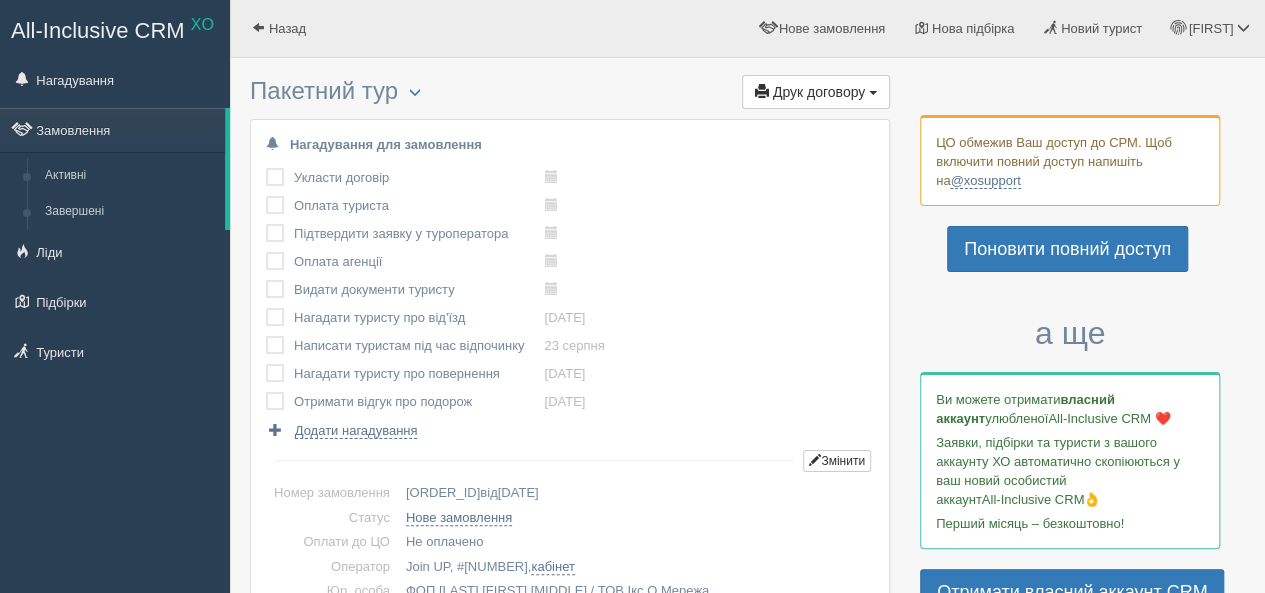 scroll, scrollTop: 300, scrollLeft: 0, axis: vertical 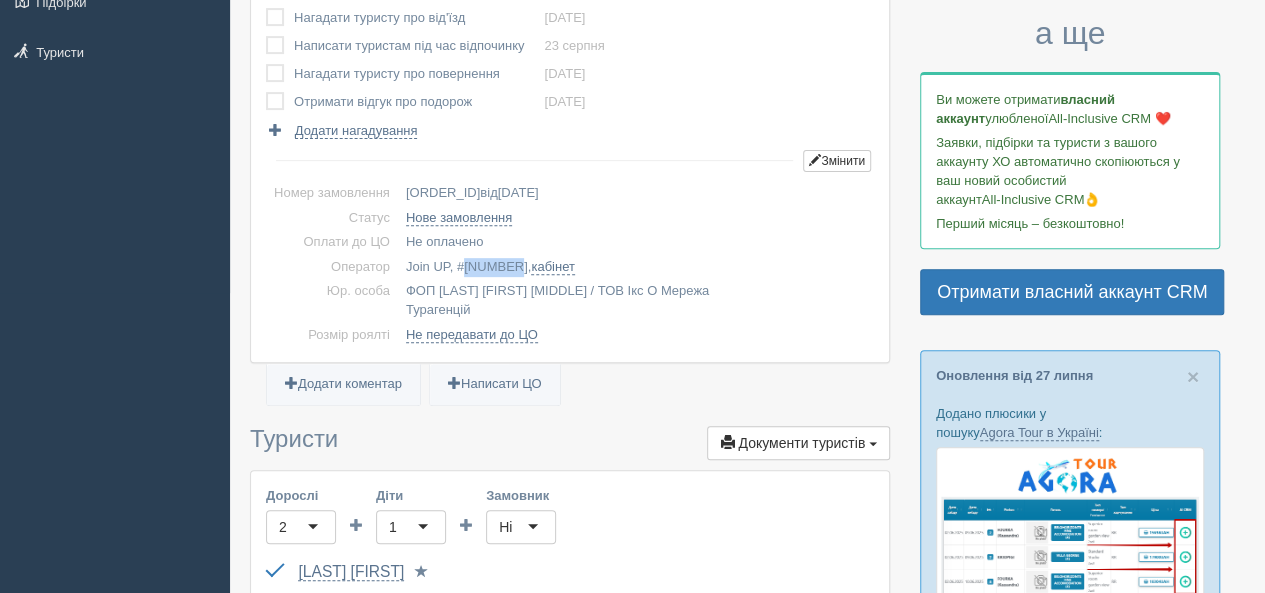 click on "[NUMBER]" at bounding box center [496, 266] 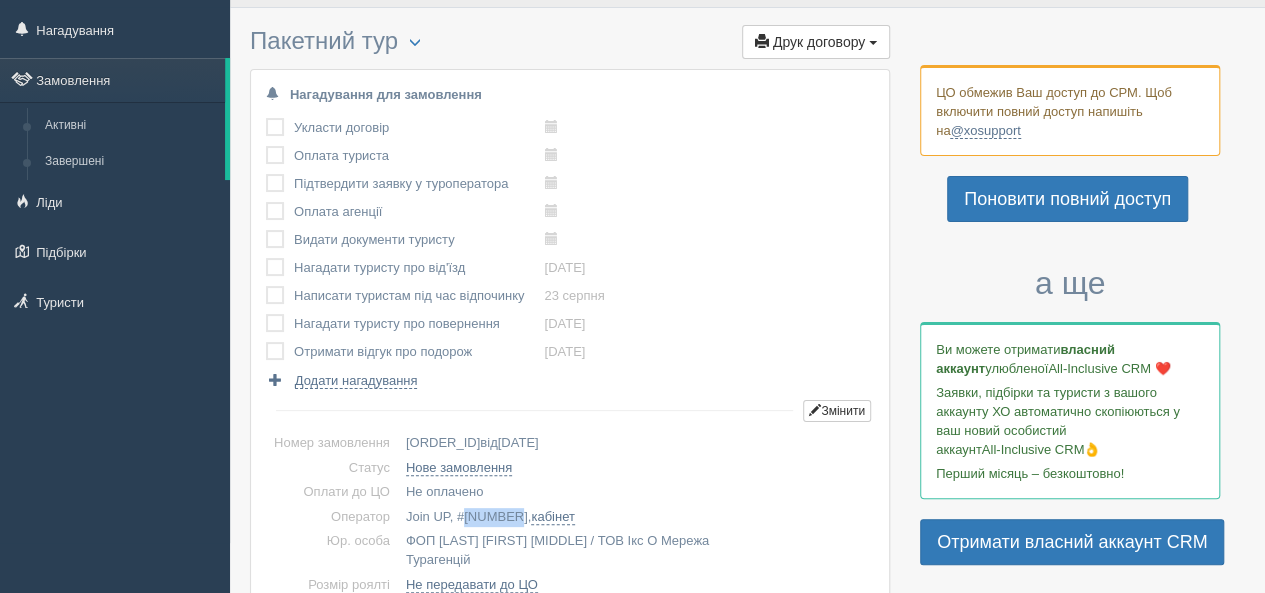 scroll, scrollTop: 0, scrollLeft: 0, axis: both 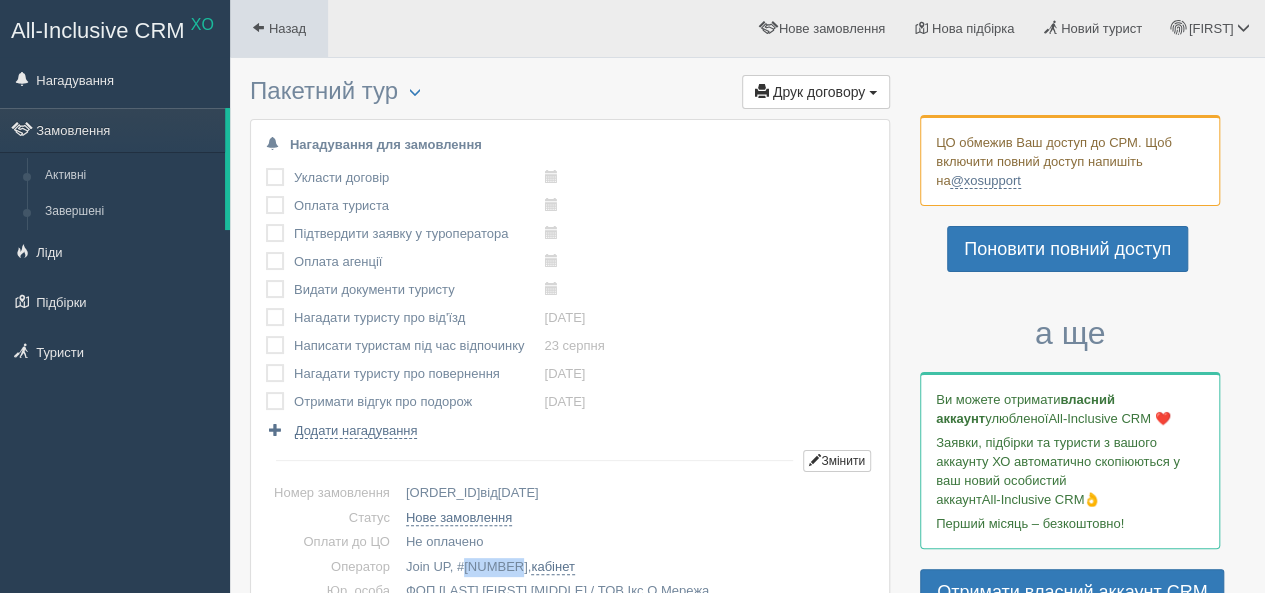 click at bounding box center (258, 27) 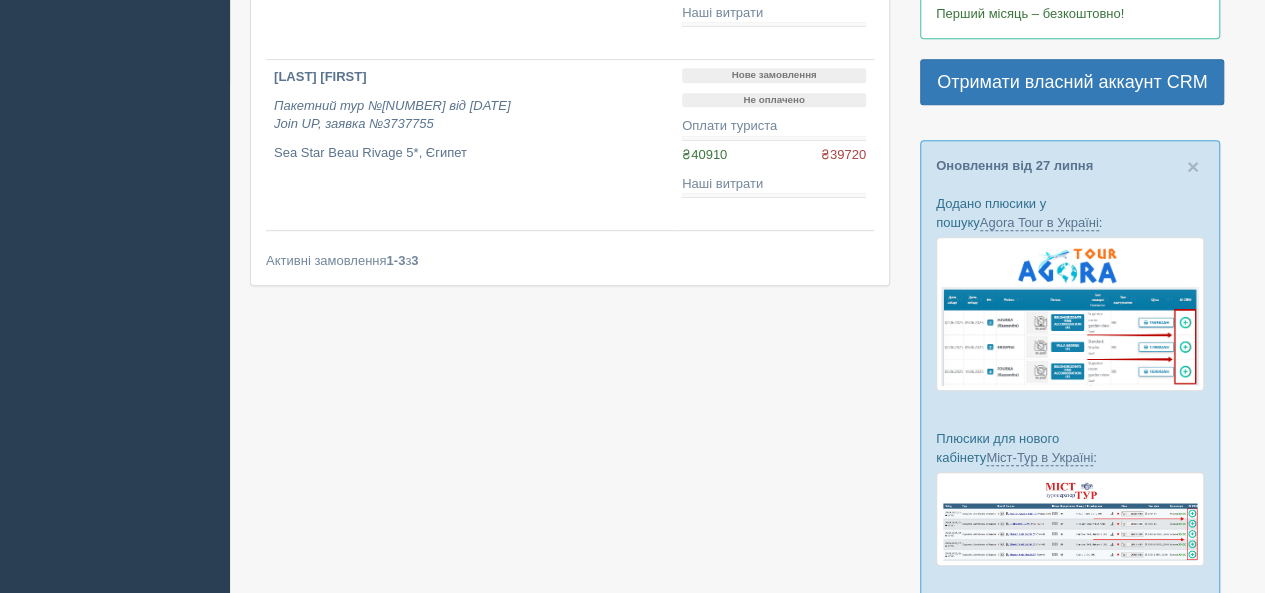 scroll, scrollTop: 600, scrollLeft: 0, axis: vertical 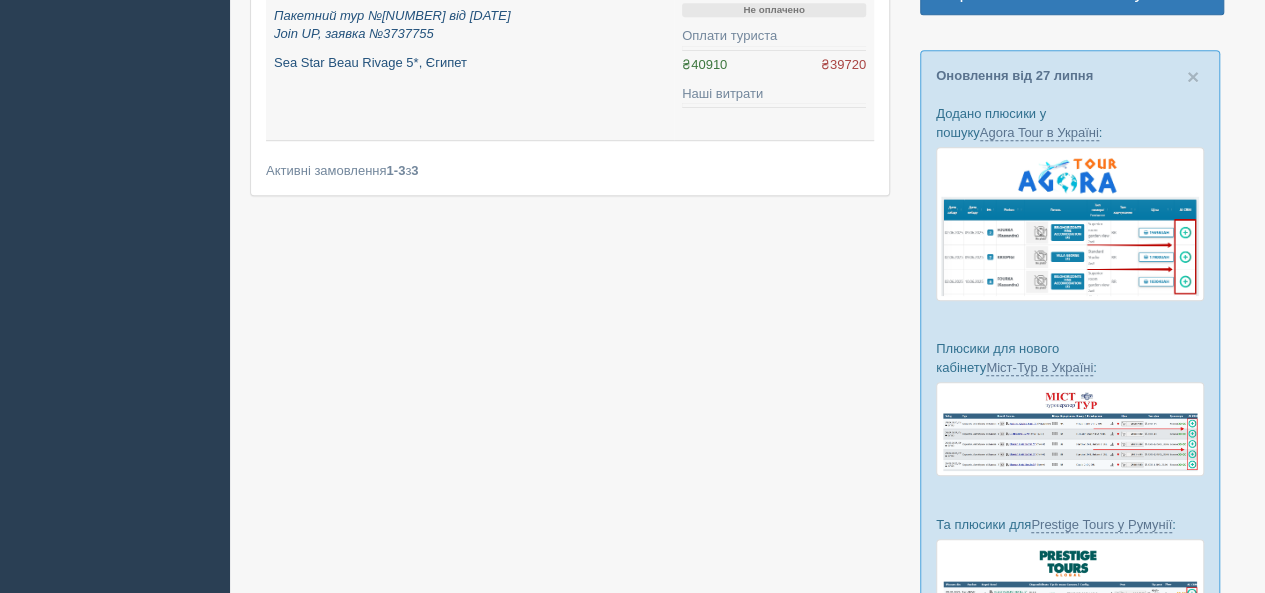 click on "Sea Star Beau Rivage 5*, Єгипет" at bounding box center (470, 63) 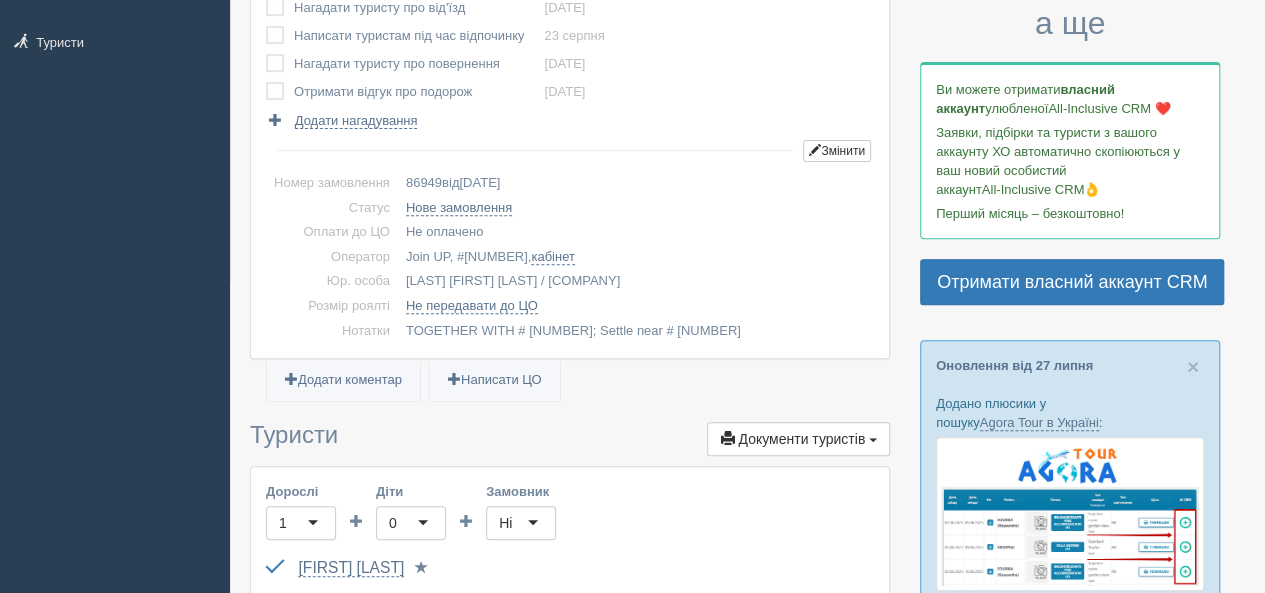scroll, scrollTop: 400, scrollLeft: 0, axis: vertical 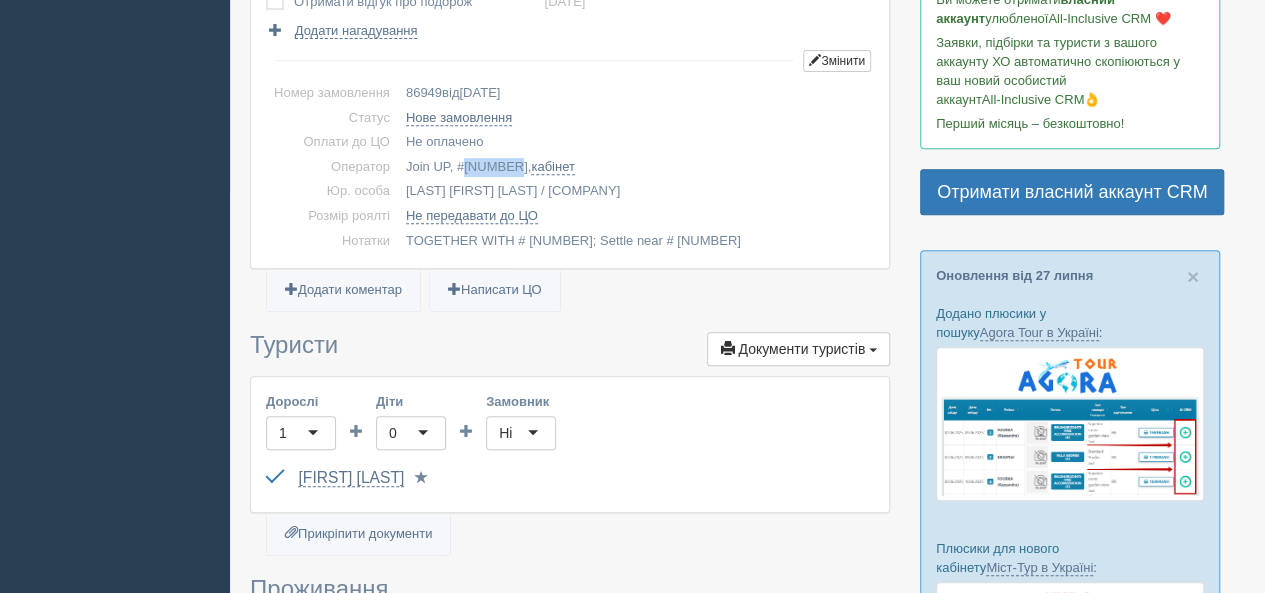 click on "3737755" at bounding box center [496, 166] 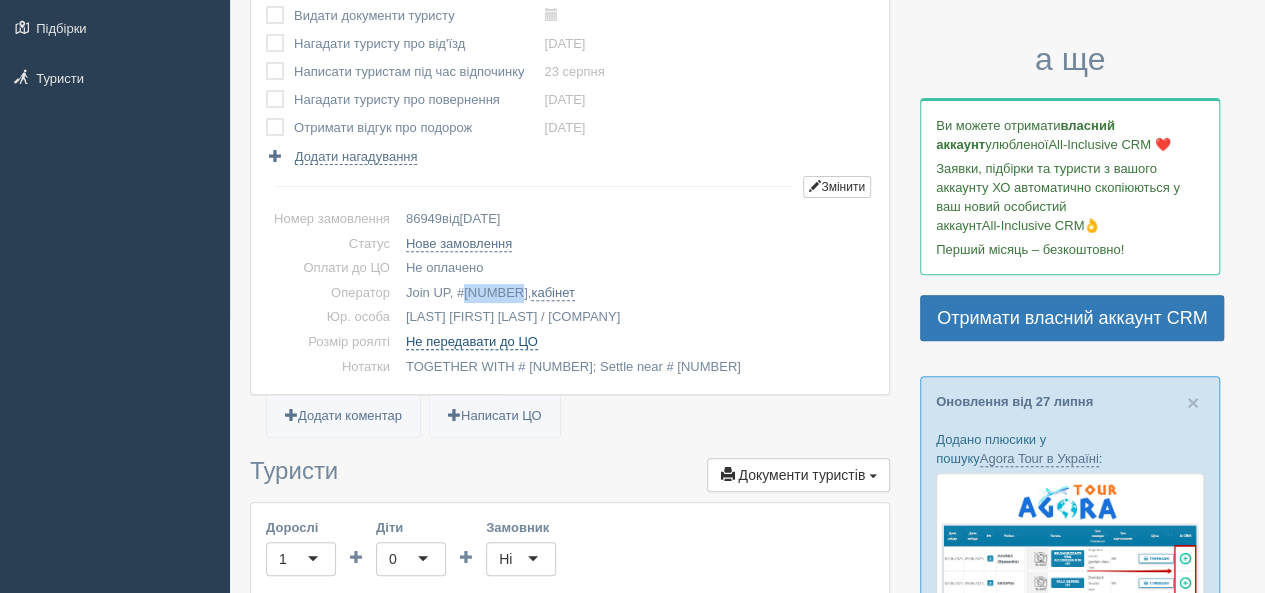scroll, scrollTop: 0, scrollLeft: 0, axis: both 